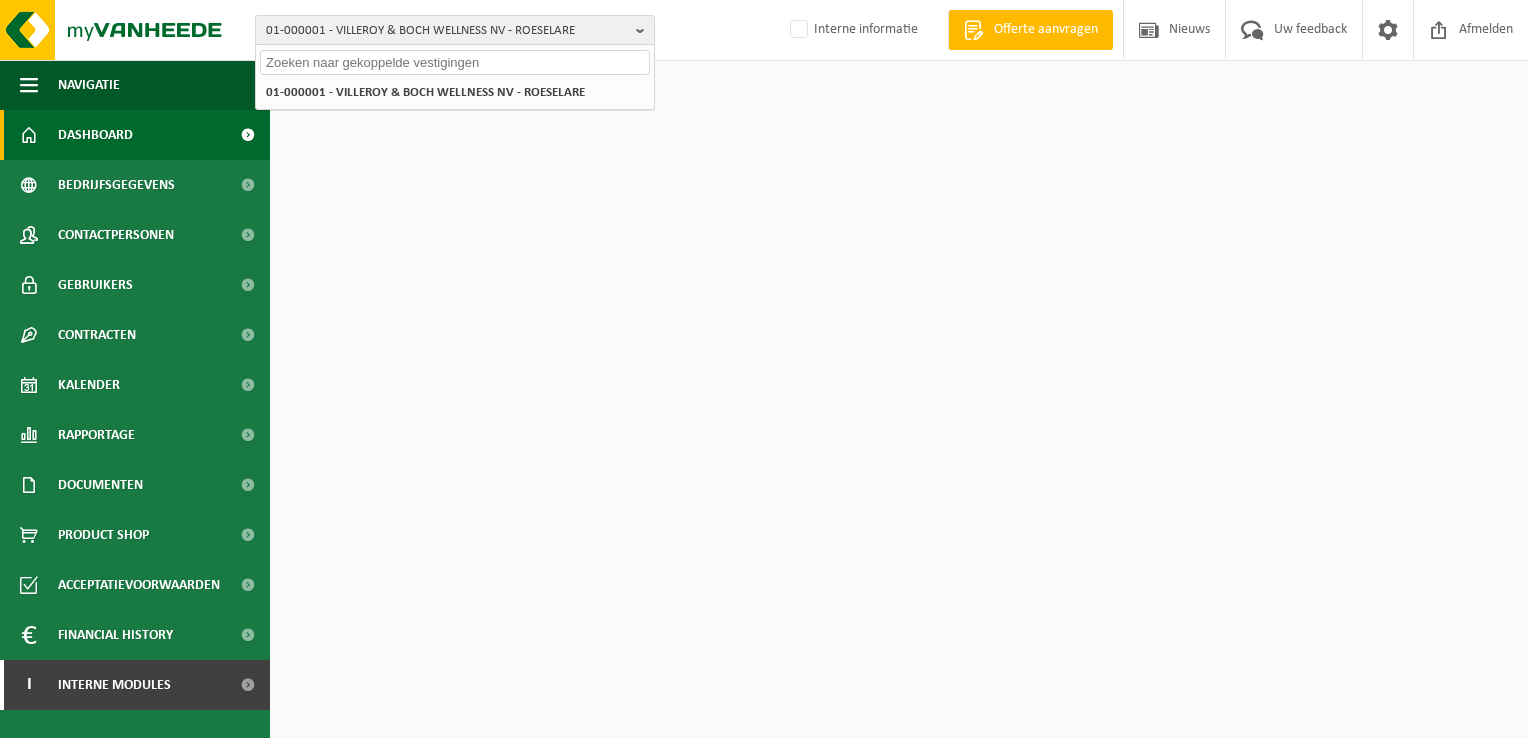 scroll, scrollTop: 0, scrollLeft: 0, axis: both 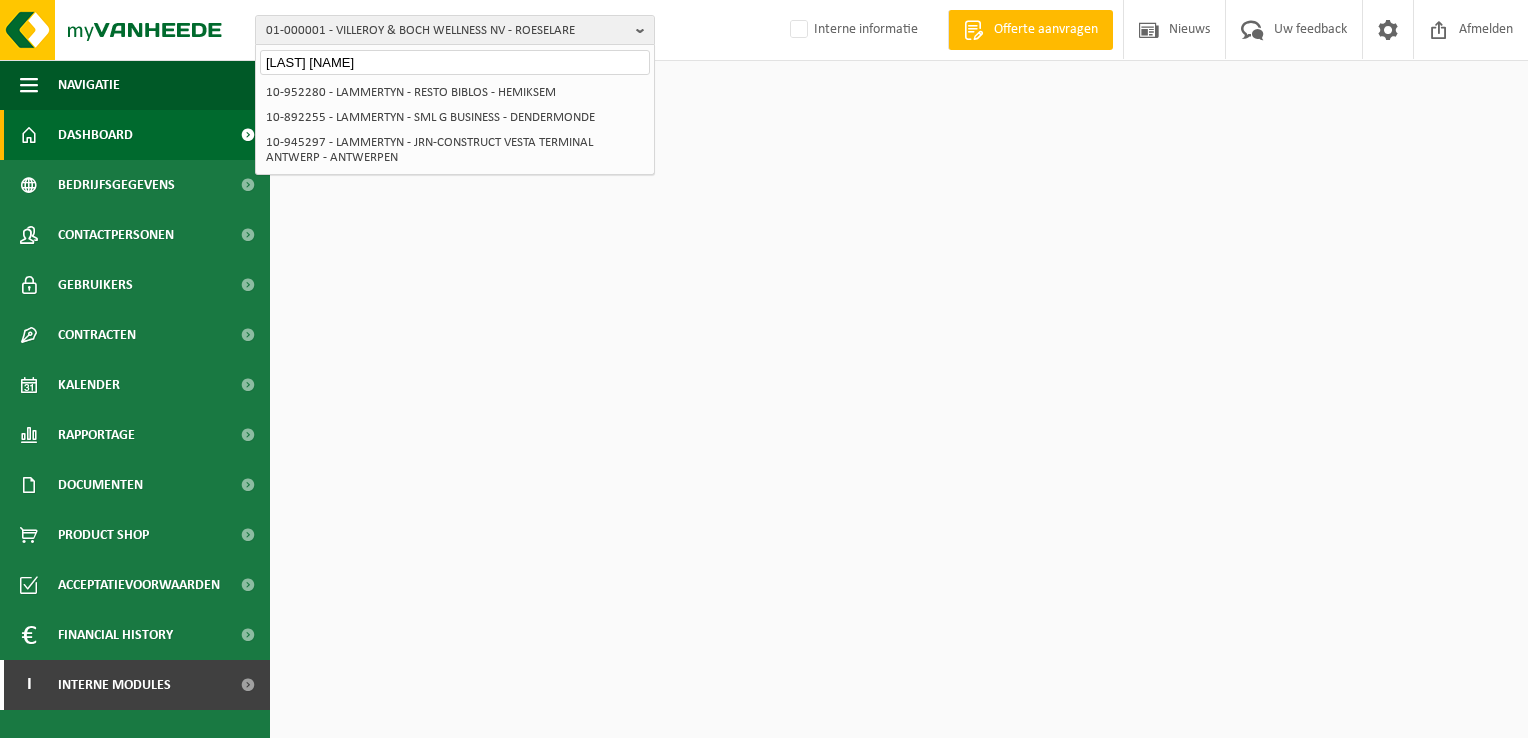 click on "lammertyn festi" at bounding box center [455, 62] 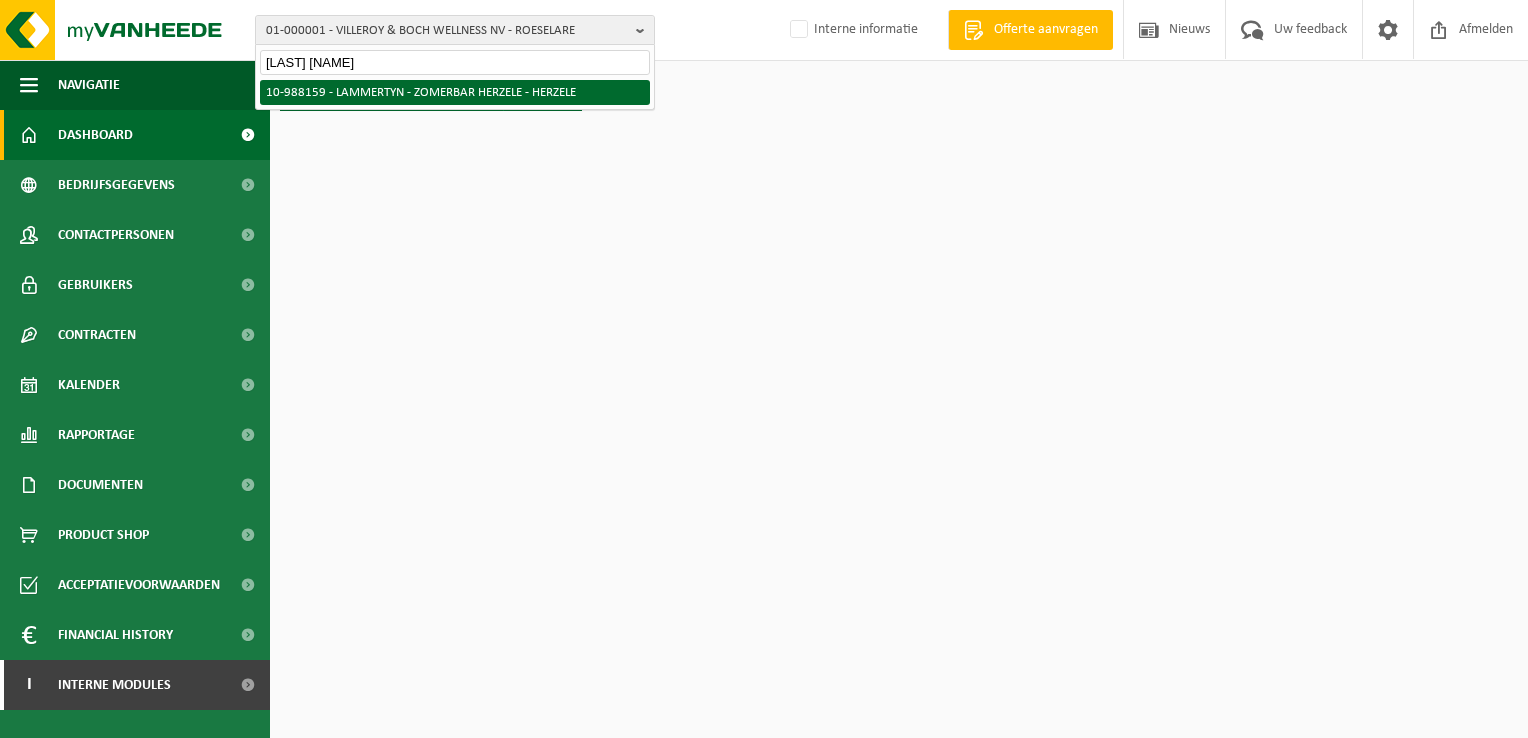 type on "lammertyn zomerb" 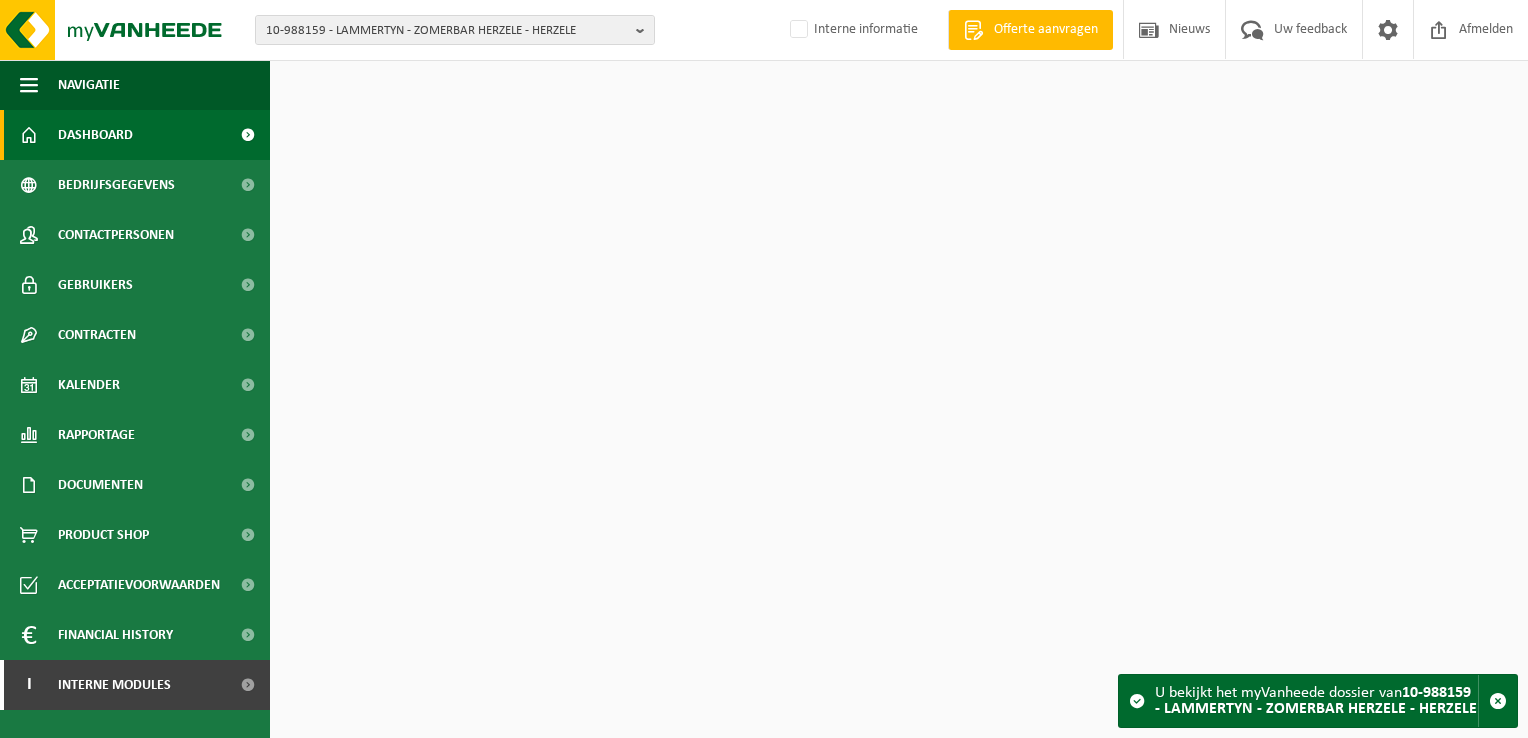 scroll, scrollTop: 0, scrollLeft: 0, axis: both 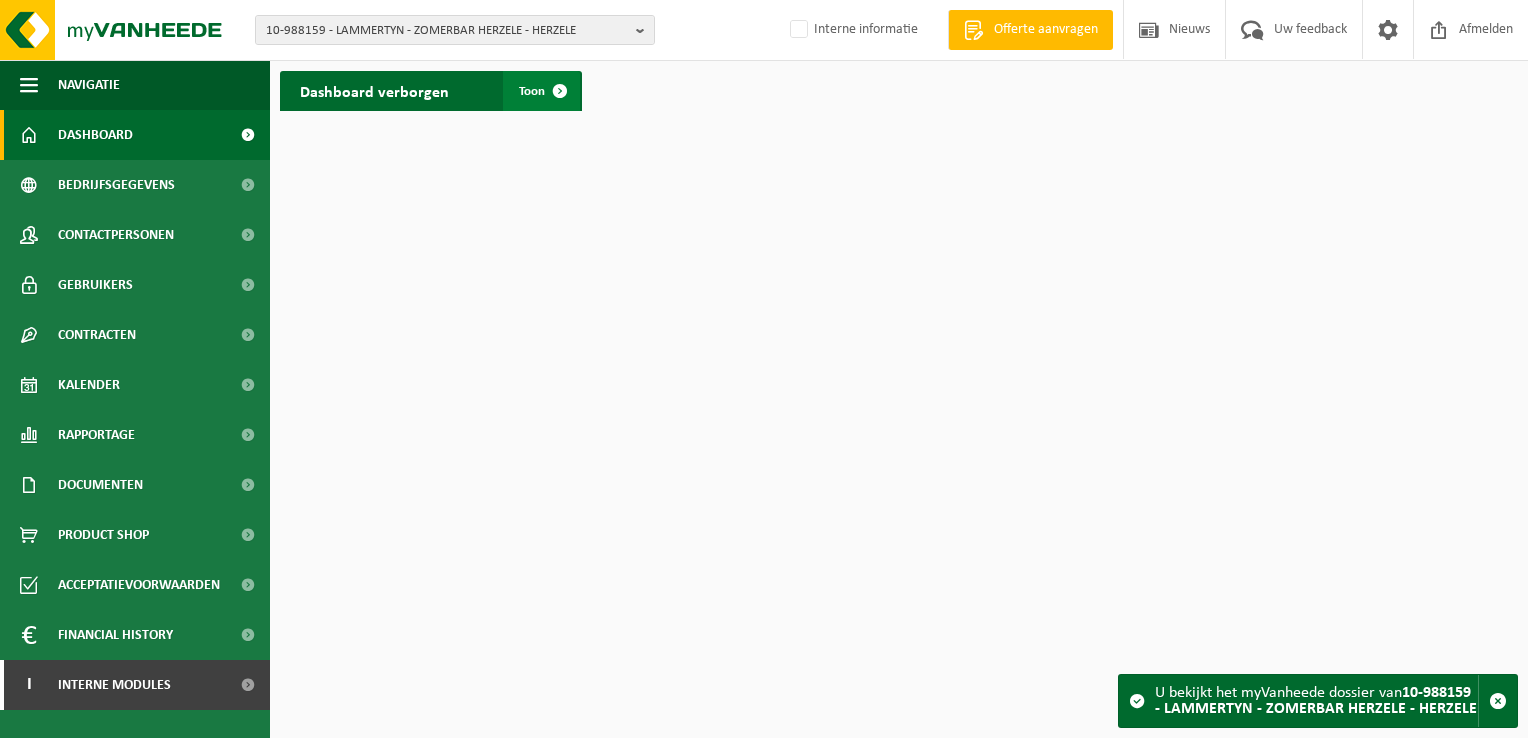 click on "Toon" at bounding box center (532, 91) 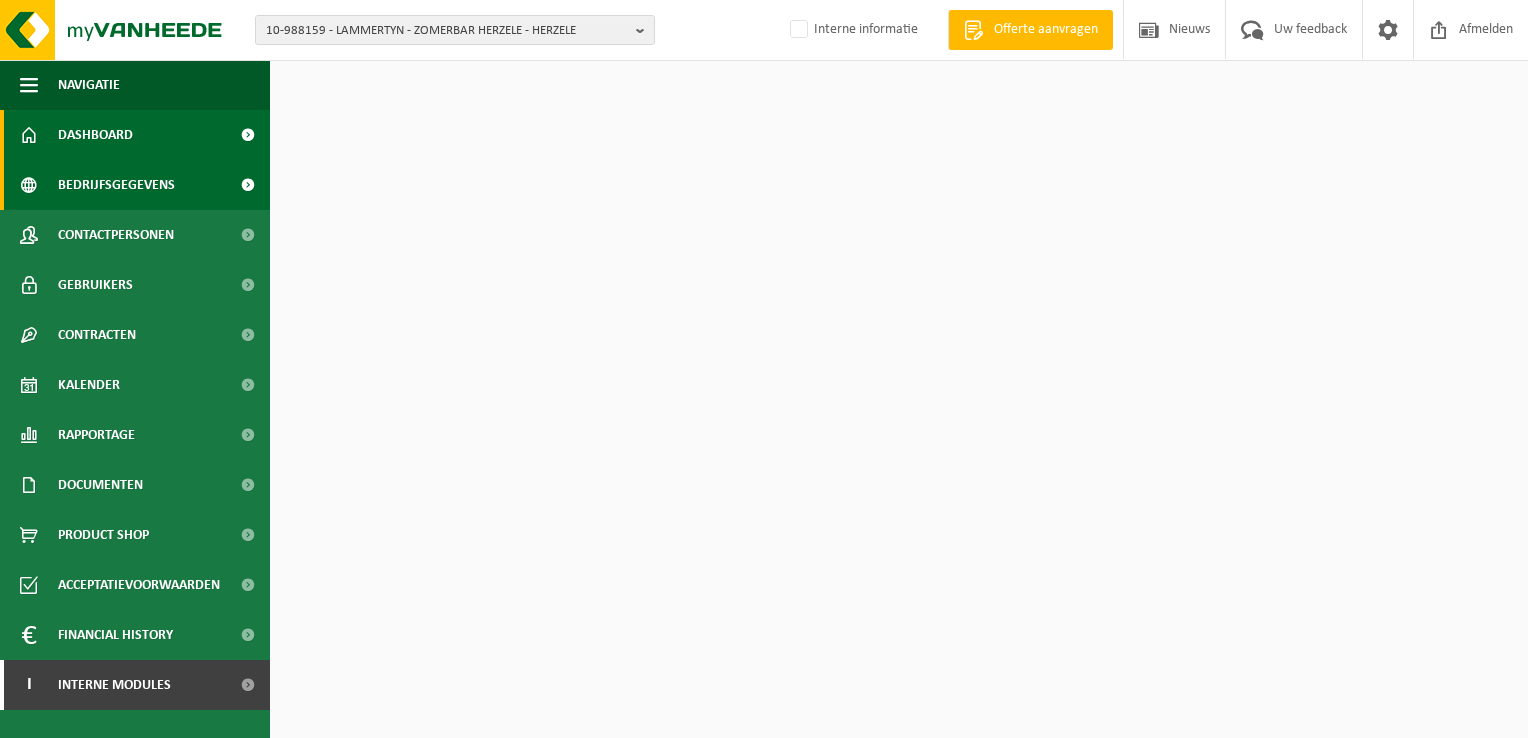 scroll, scrollTop: 0, scrollLeft: 0, axis: both 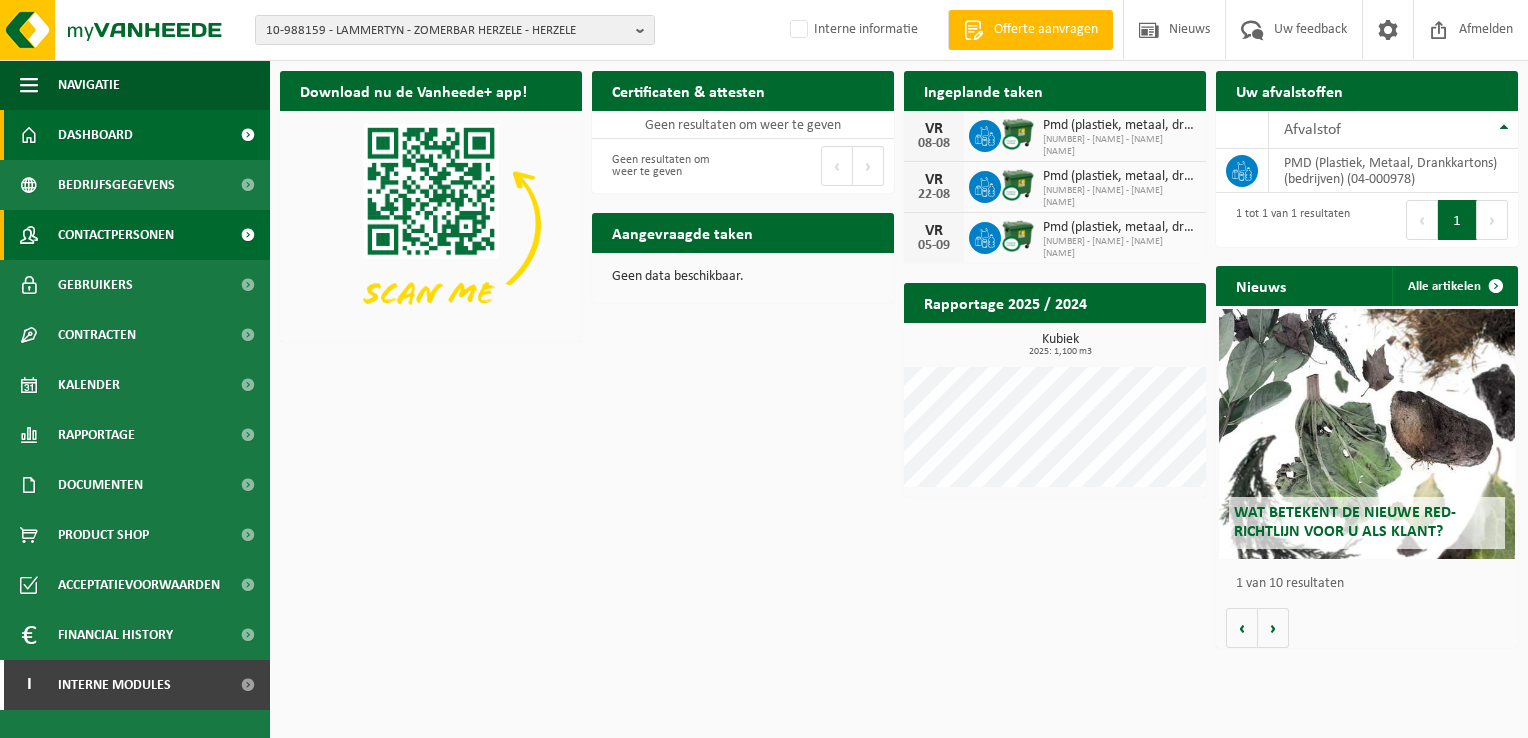 click on "Contactpersonen" at bounding box center [116, 235] 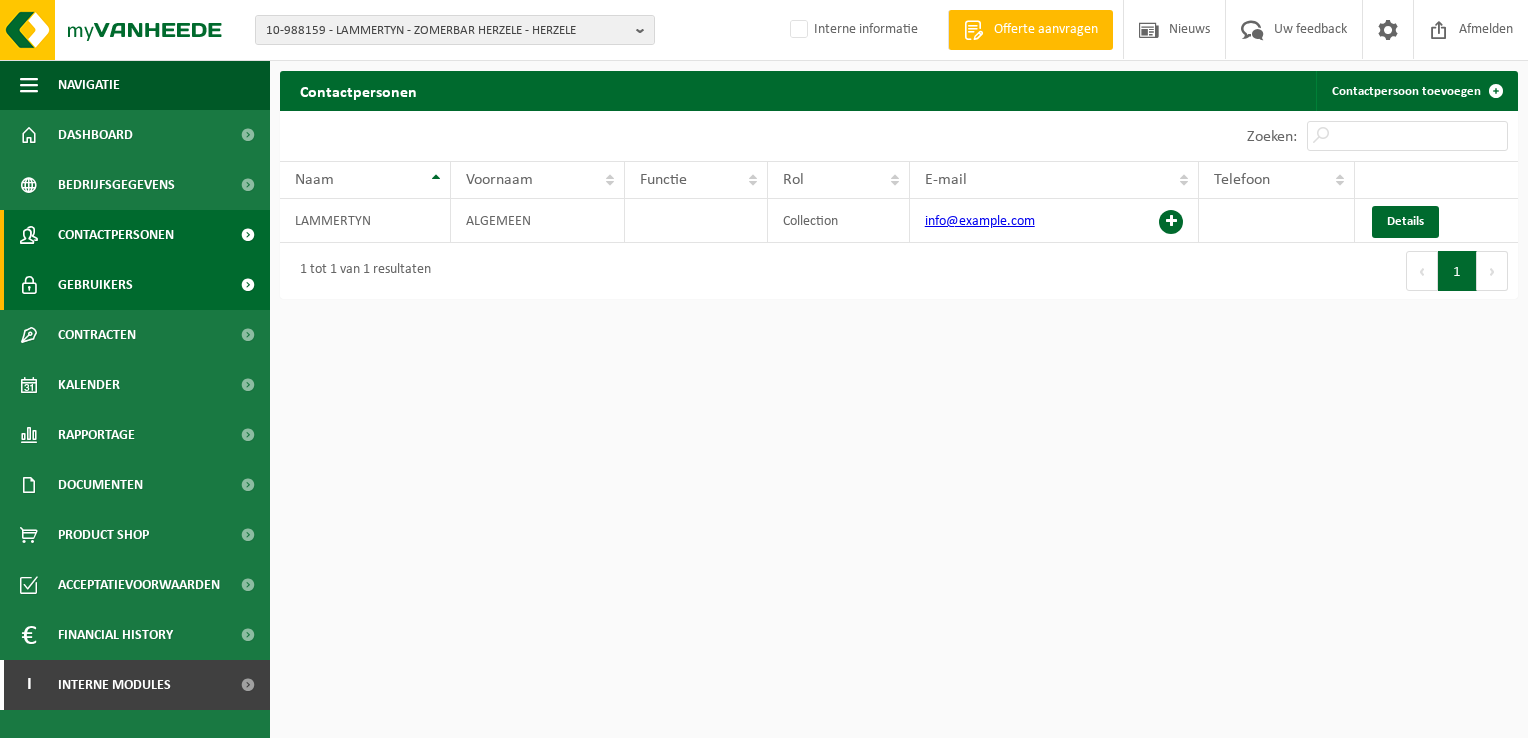 scroll, scrollTop: 0, scrollLeft: 0, axis: both 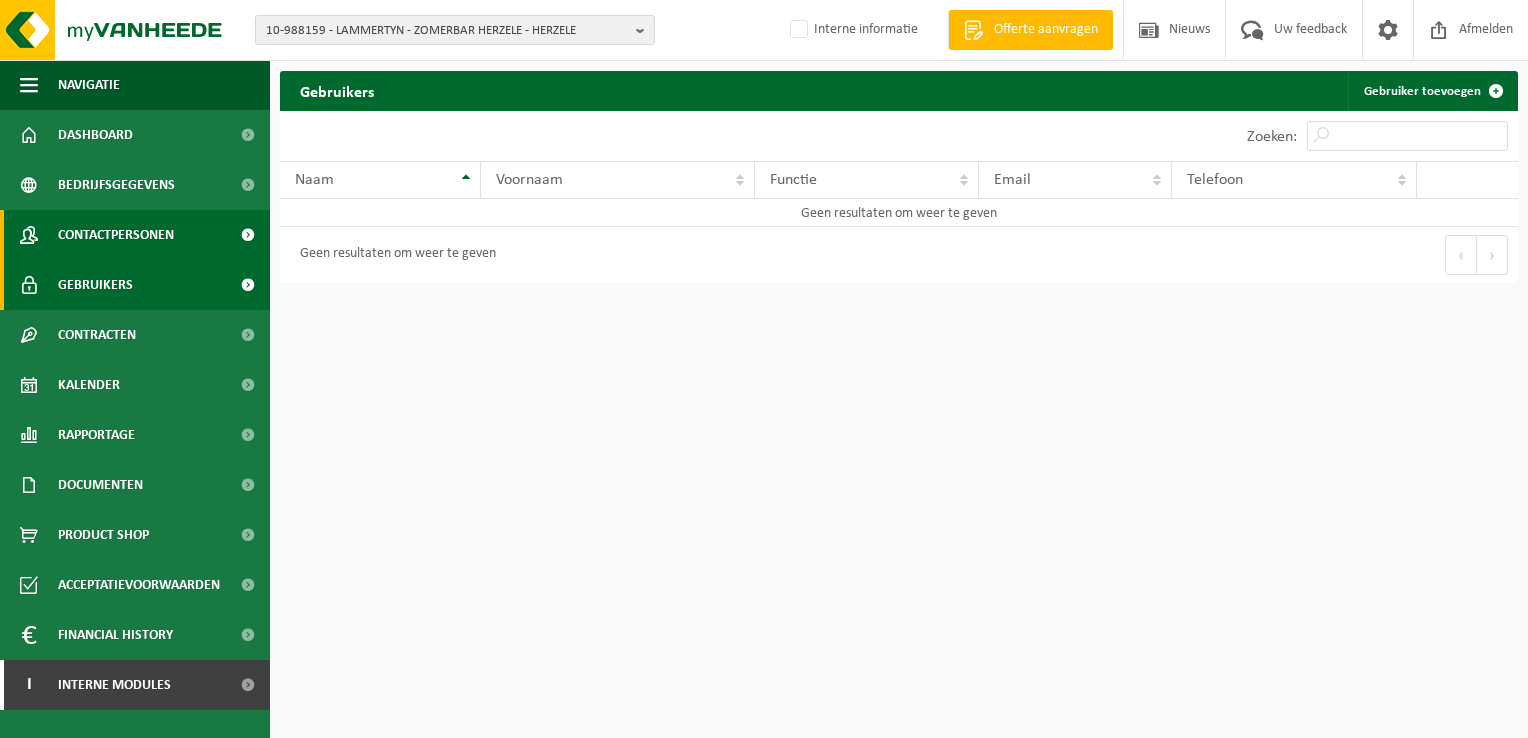 click on "Contactpersonen" at bounding box center (116, 235) 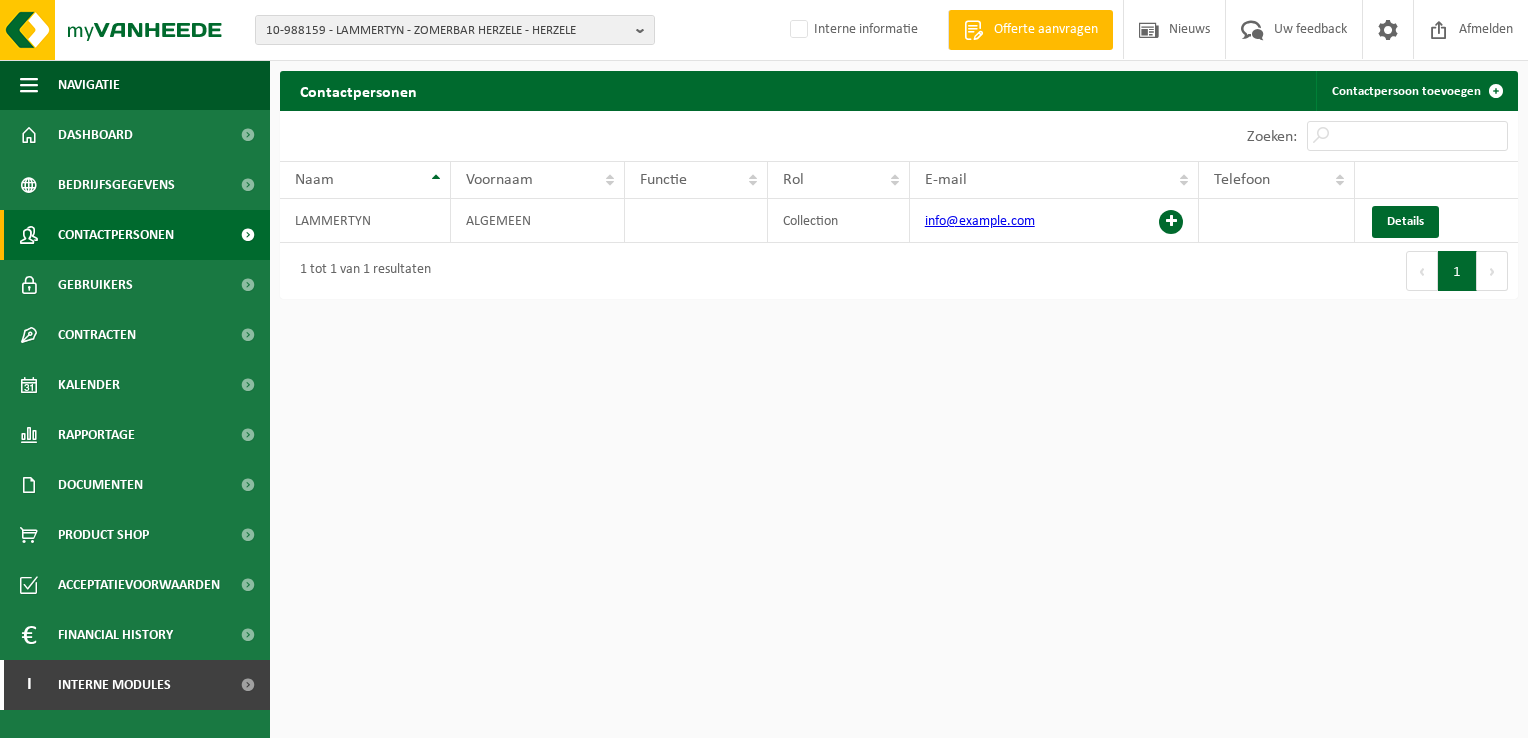 scroll, scrollTop: 0, scrollLeft: 0, axis: both 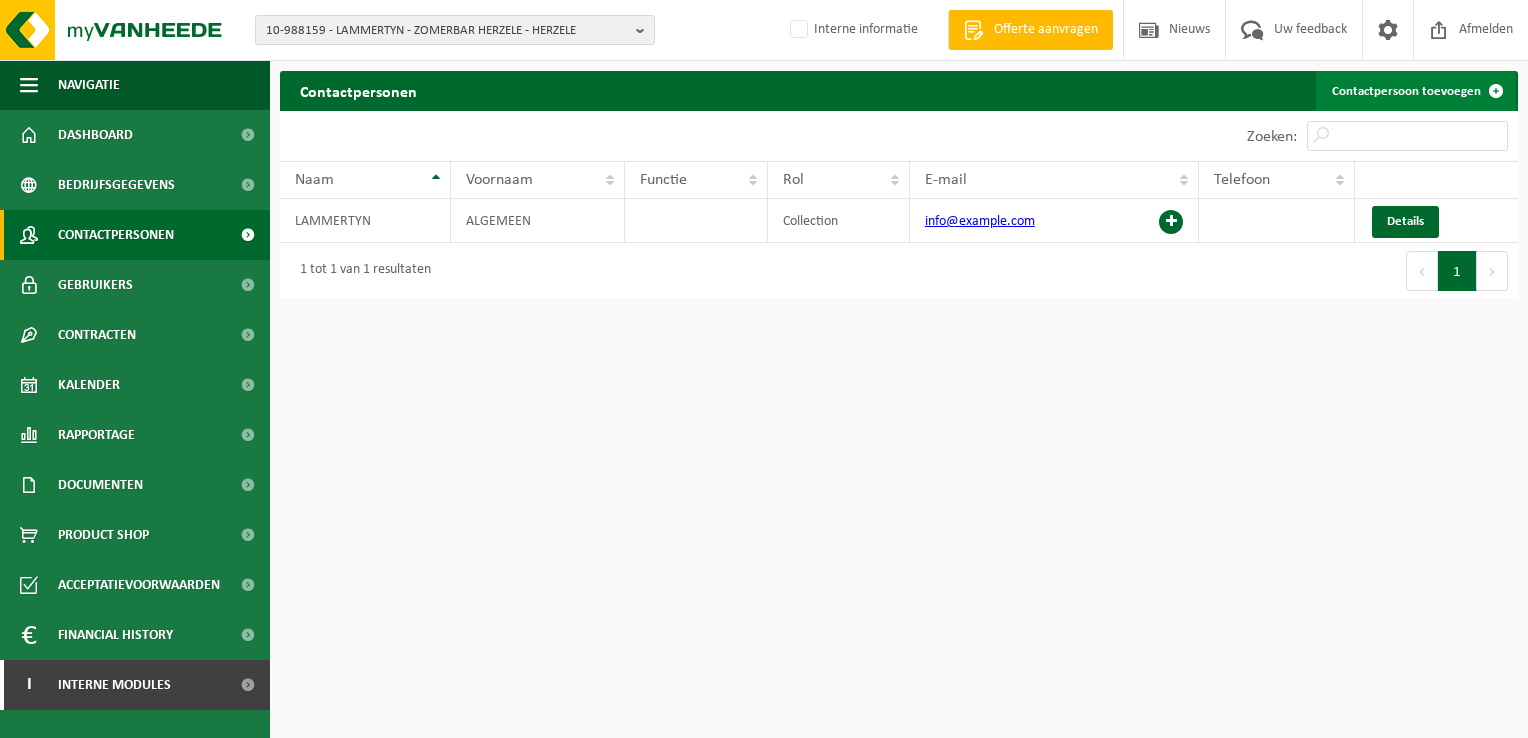 click on "Contactpersoon toevoegen" at bounding box center [1416, 91] 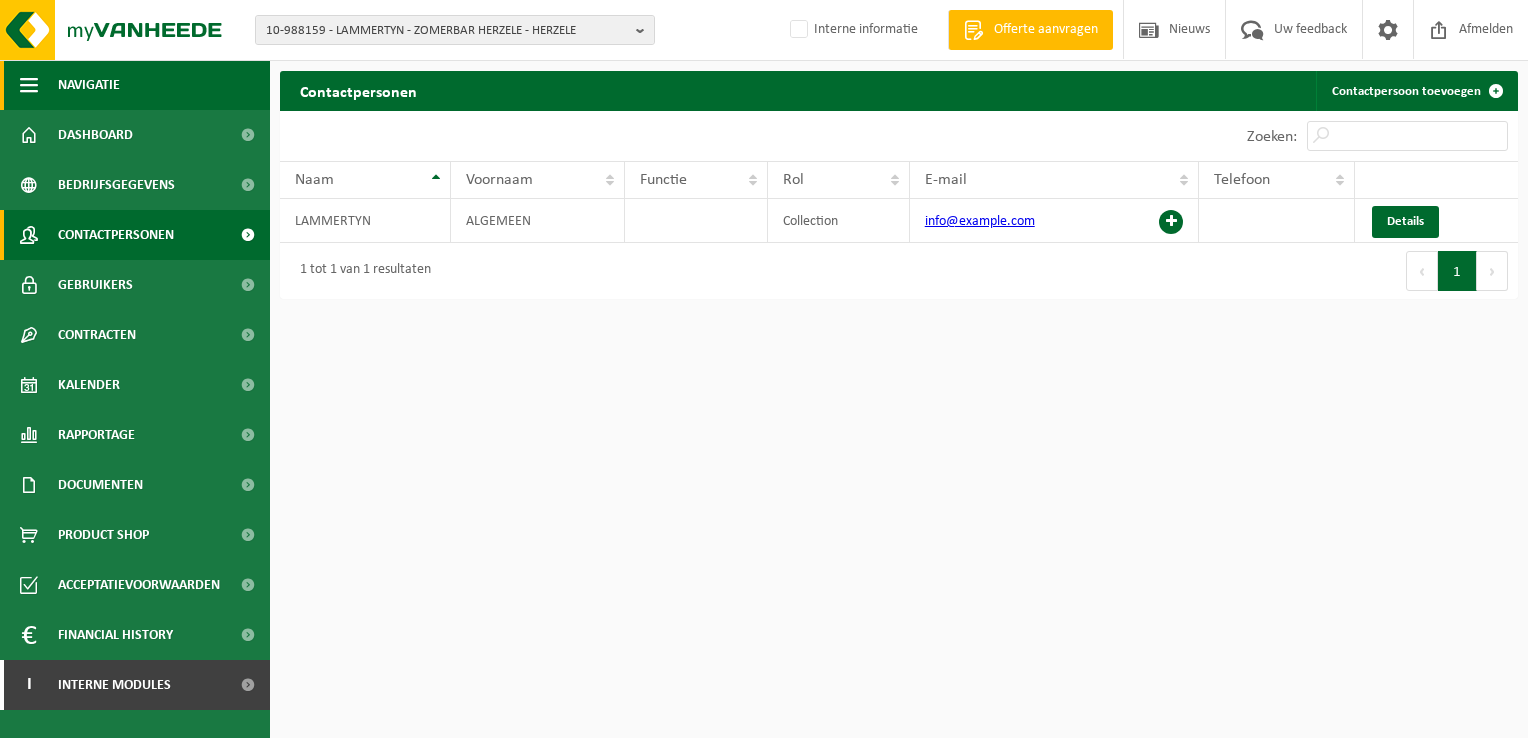 click on "Navigatie" at bounding box center (89, 85) 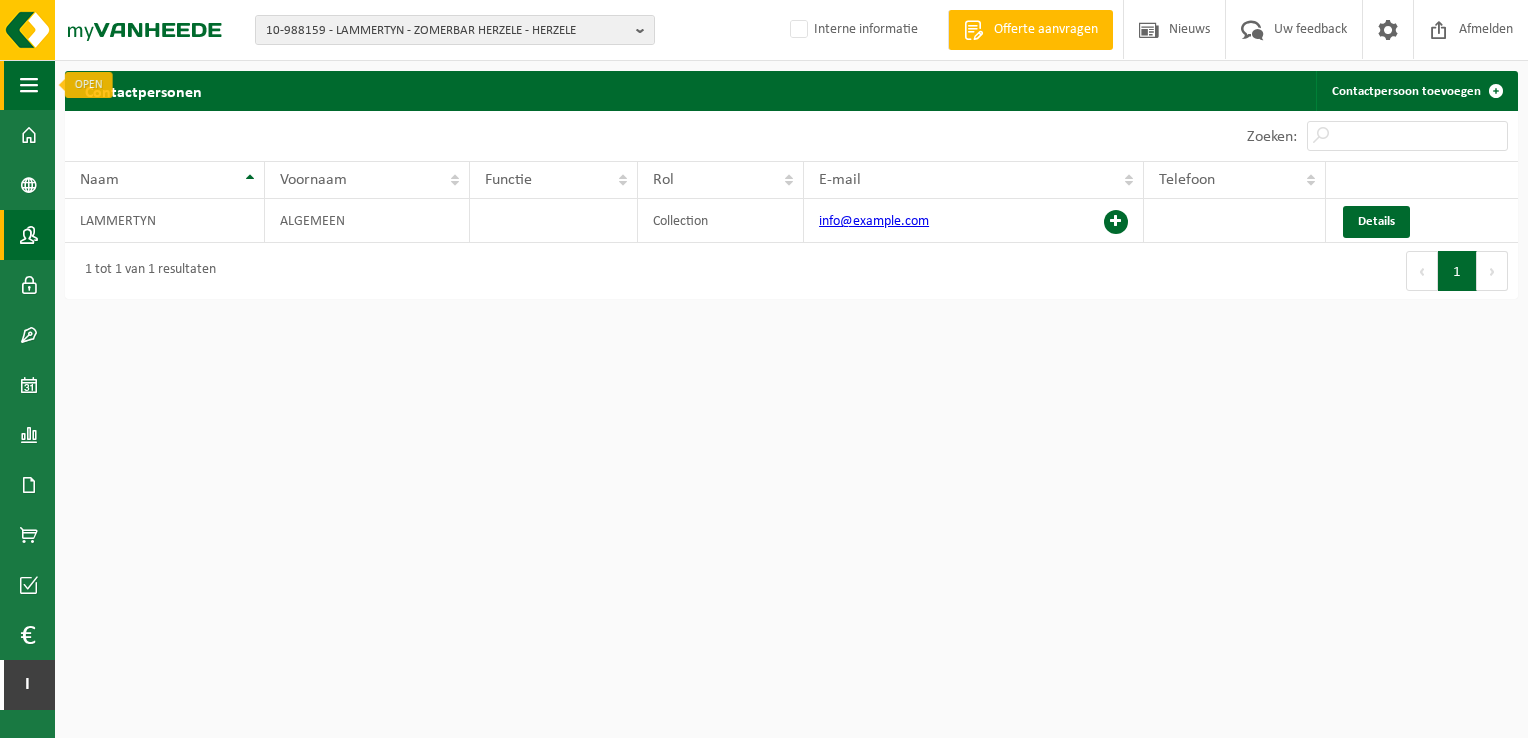click on "Navigatie" at bounding box center (27, 85) 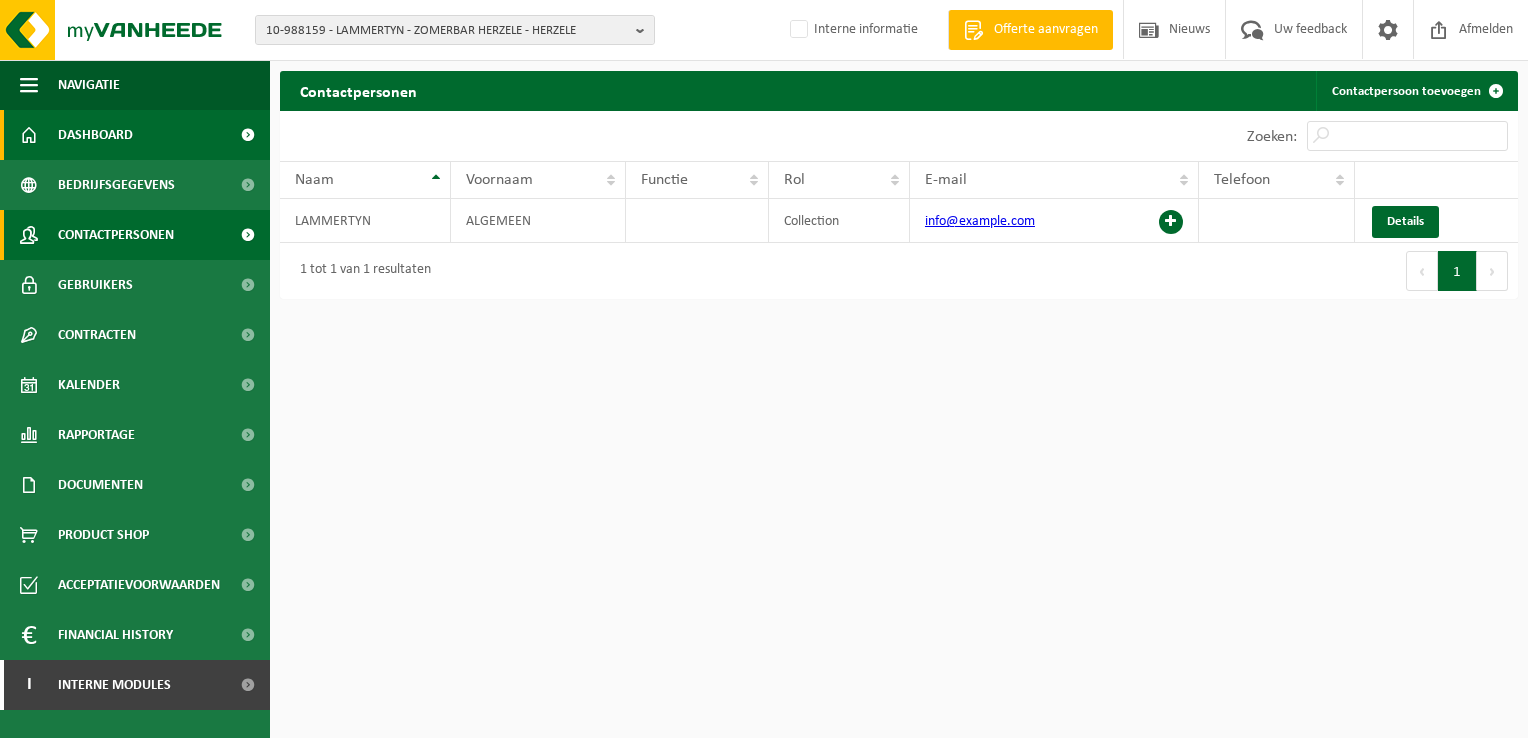 click on "Dashboard" at bounding box center (95, 135) 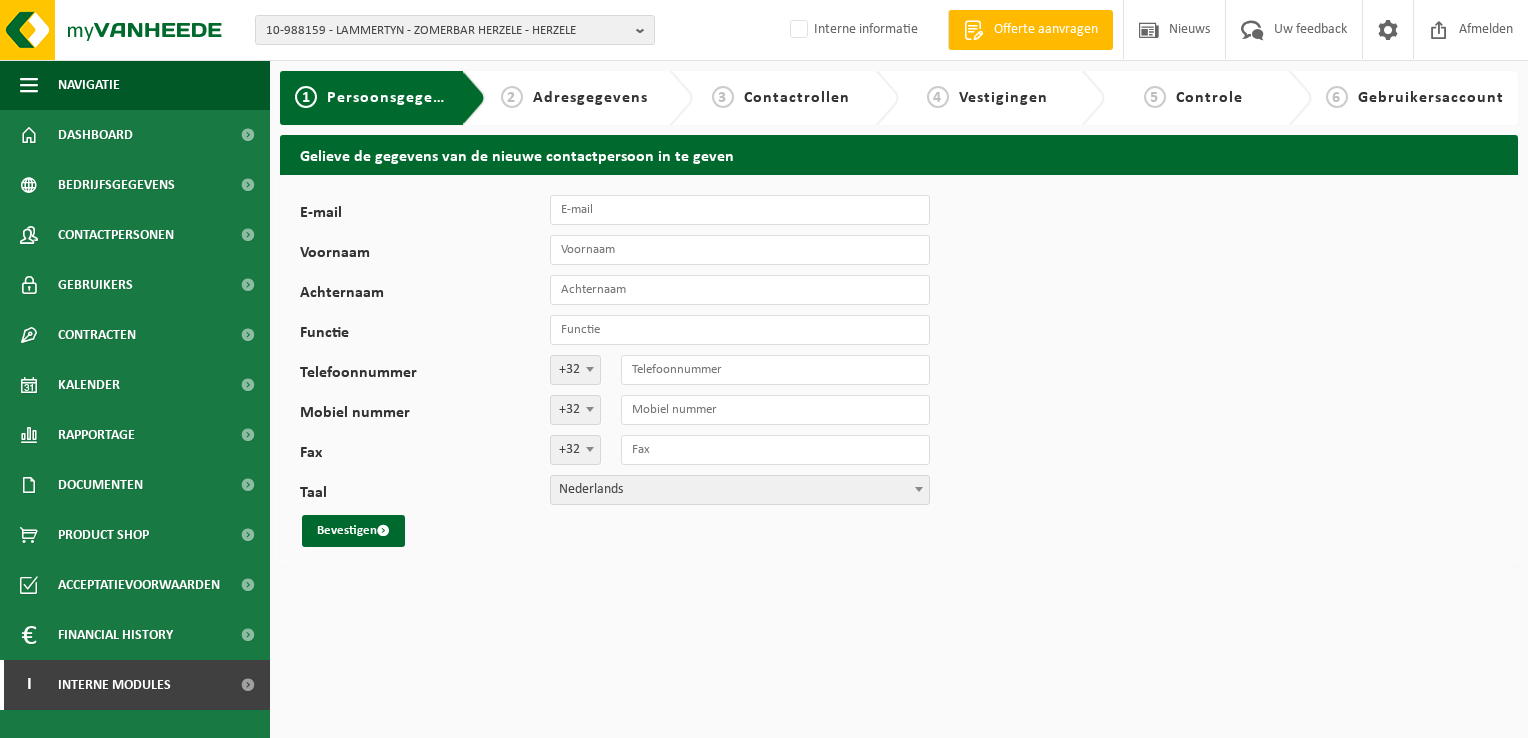 scroll, scrollTop: 0, scrollLeft: 0, axis: both 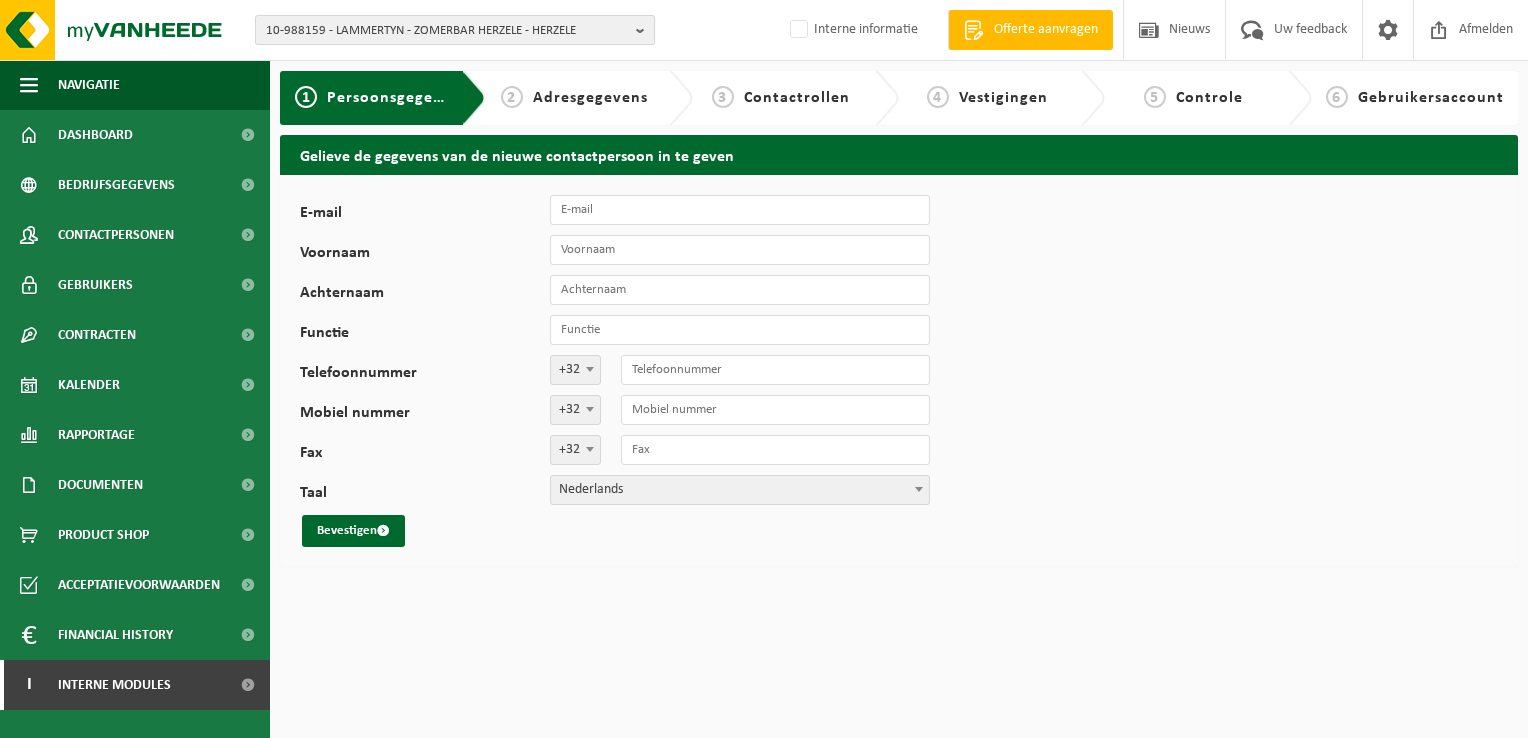 click on "10-988159 - LAMMERTYN - ZOMERBAR HERZELE - HERZELE" at bounding box center (447, 31) 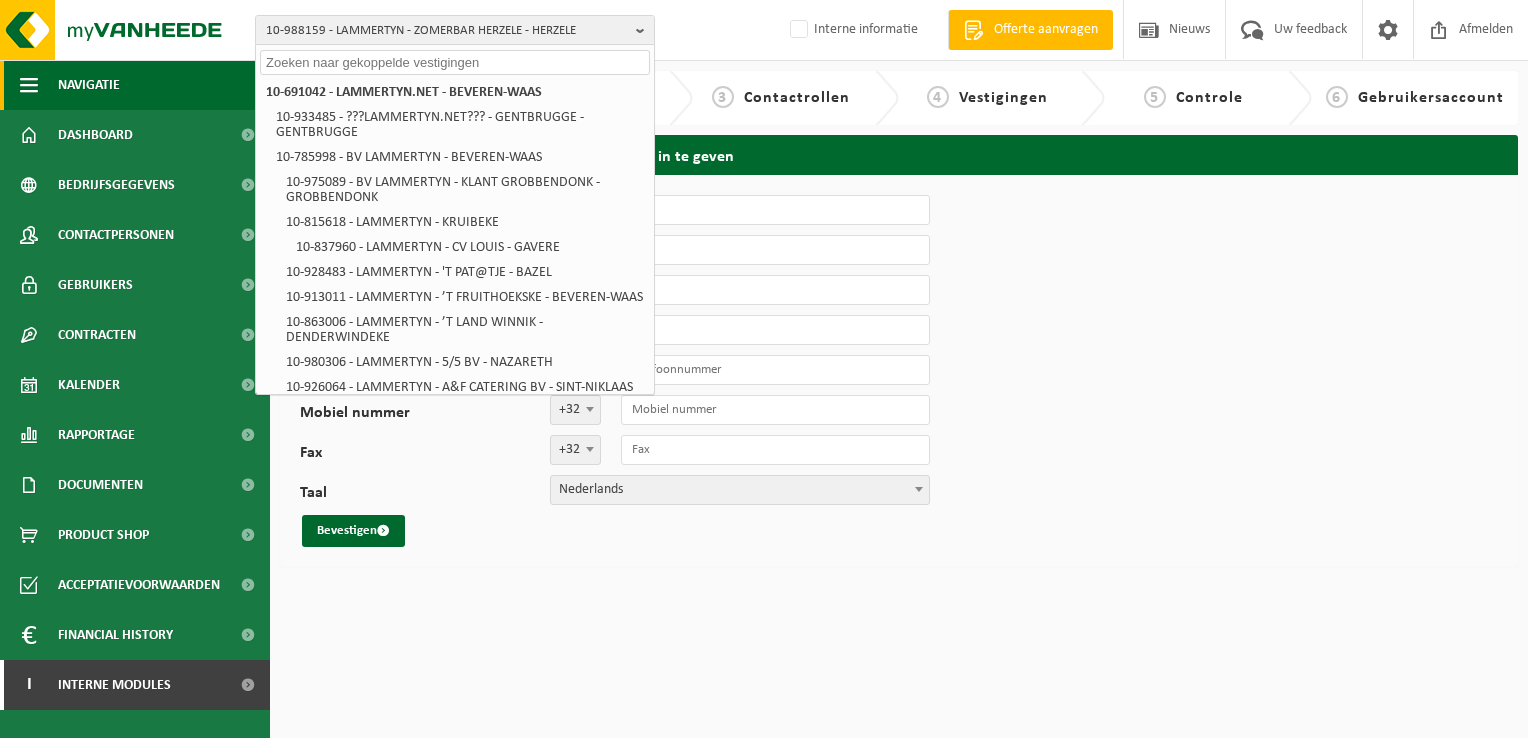 click on "Navigatie" at bounding box center [135, 85] 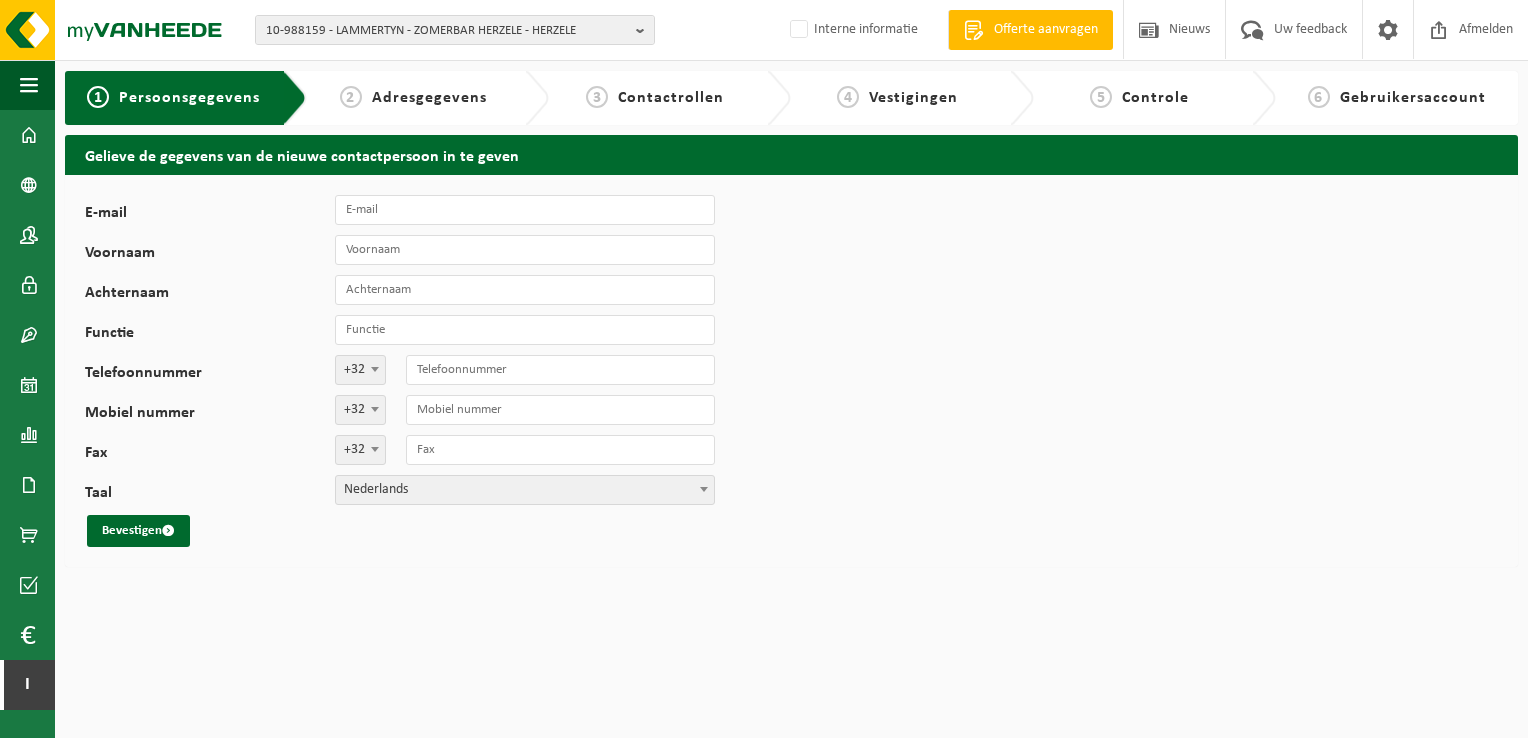 click on "Persoonsgegevens" at bounding box center (189, 98) 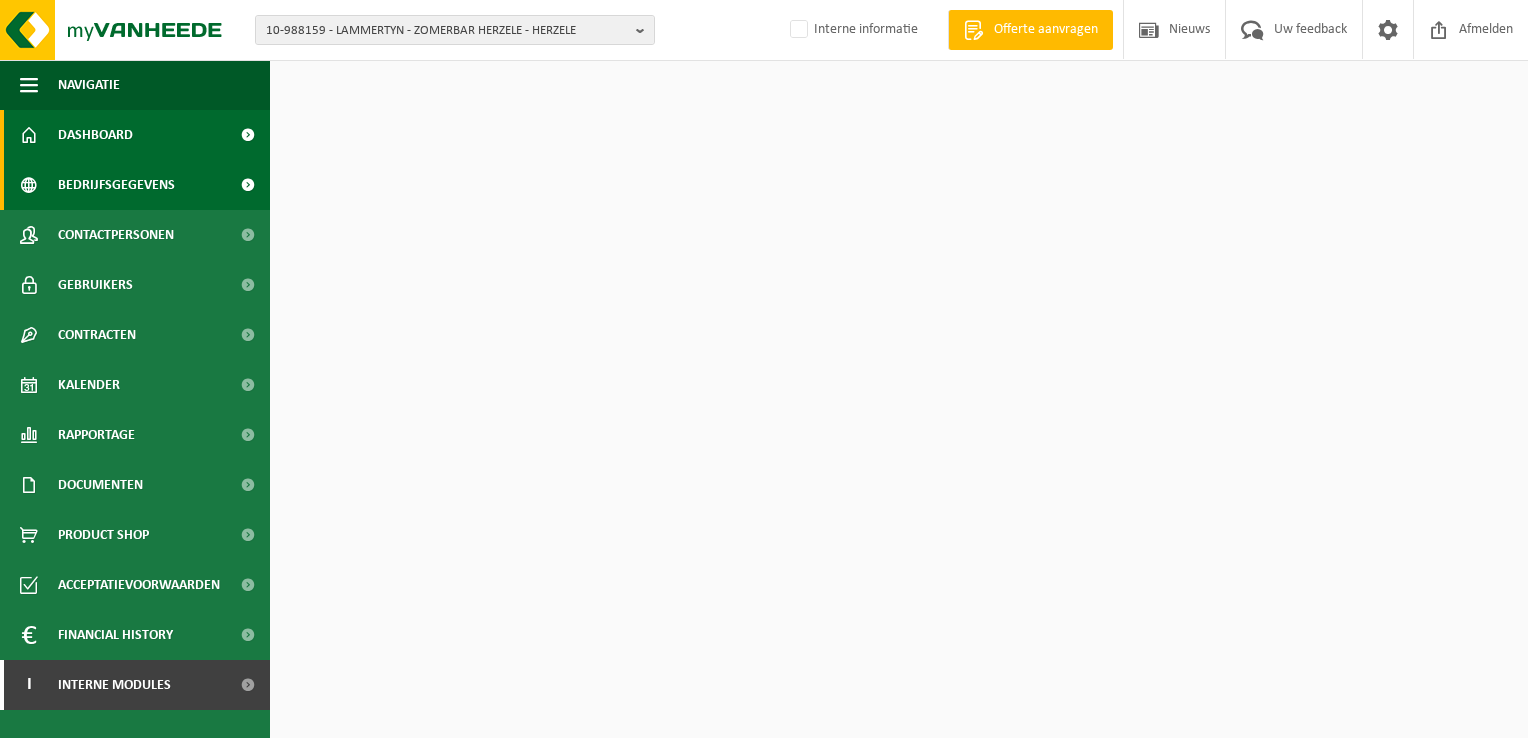 scroll, scrollTop: 0, scrollLeft: 0, axis: both 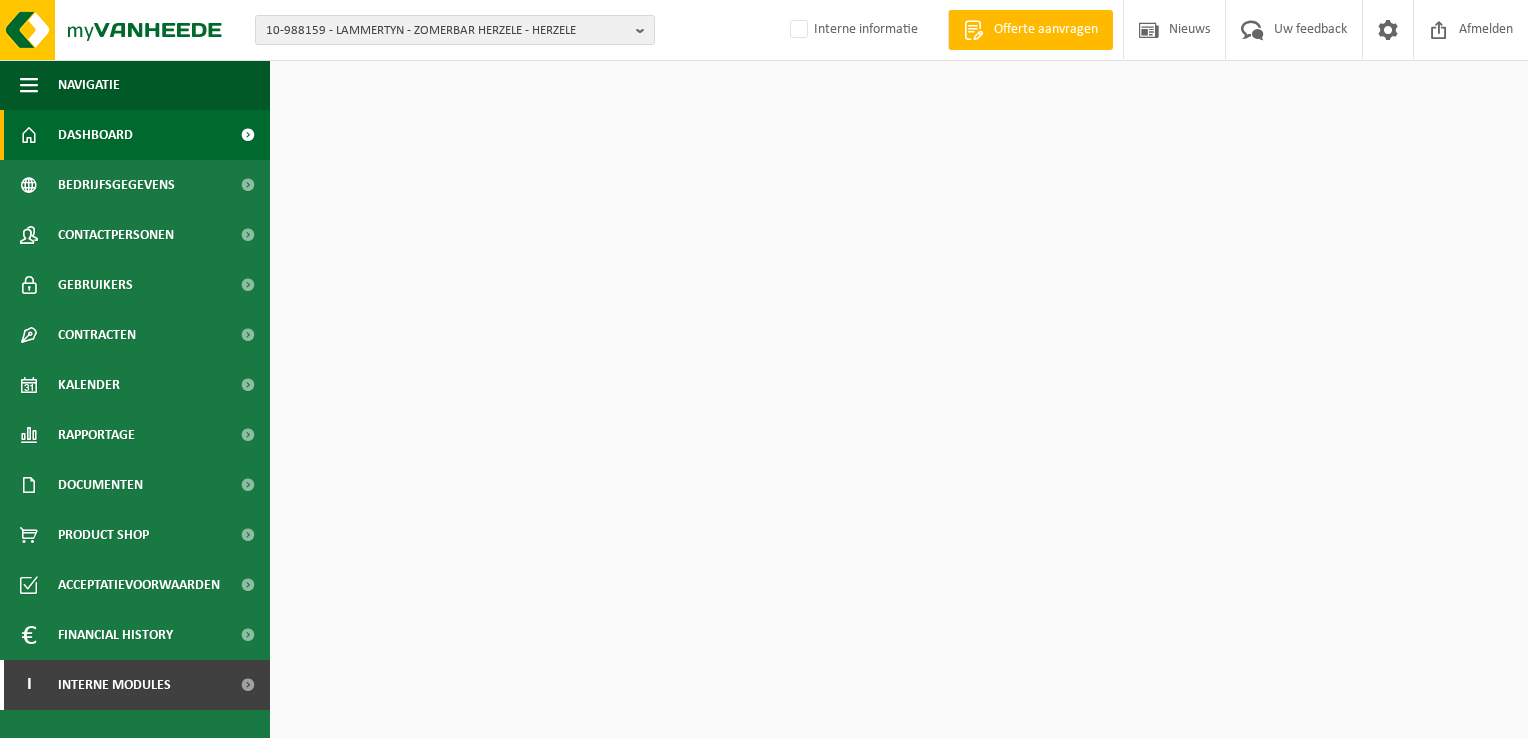 click at bounding box center [247, 135] 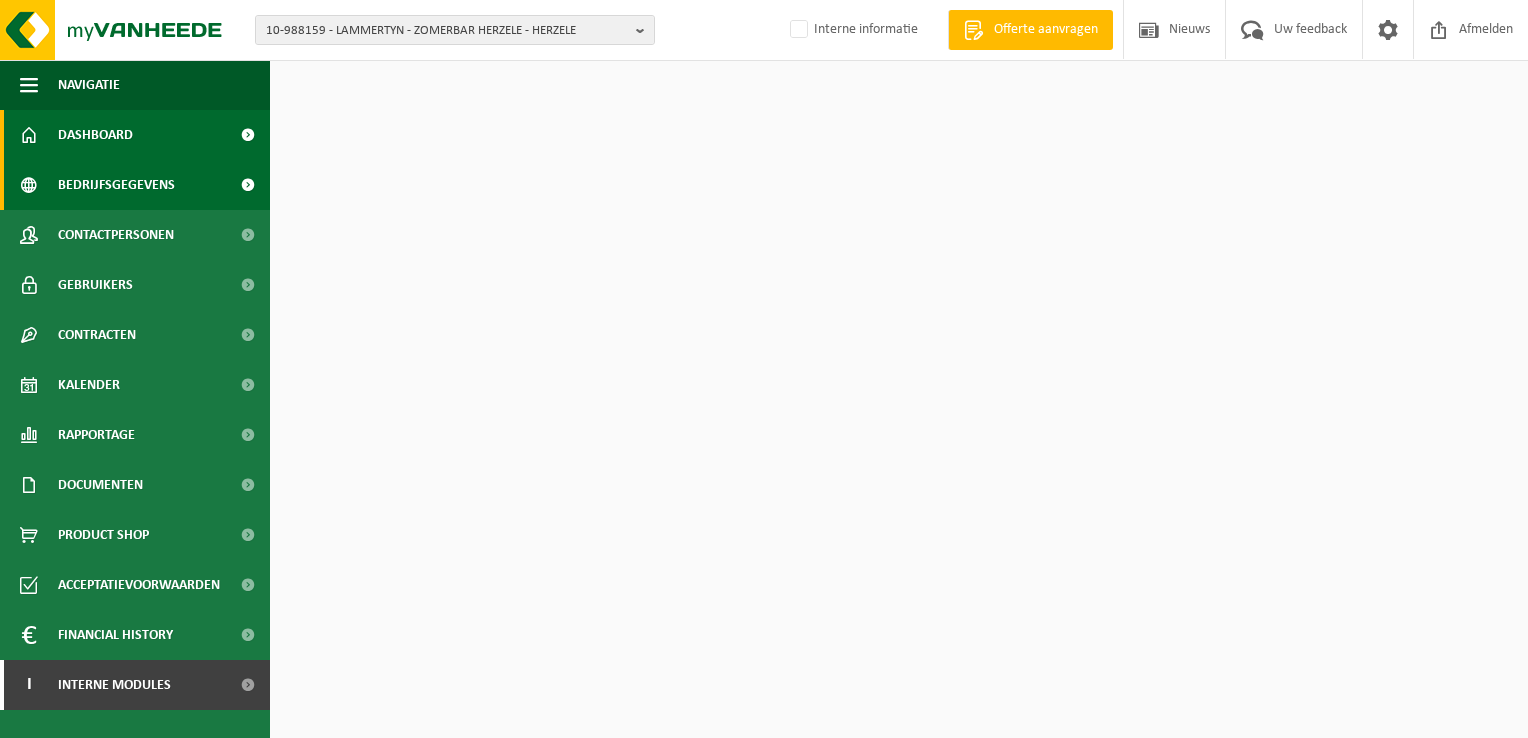 click at bounding box center [247, 185] 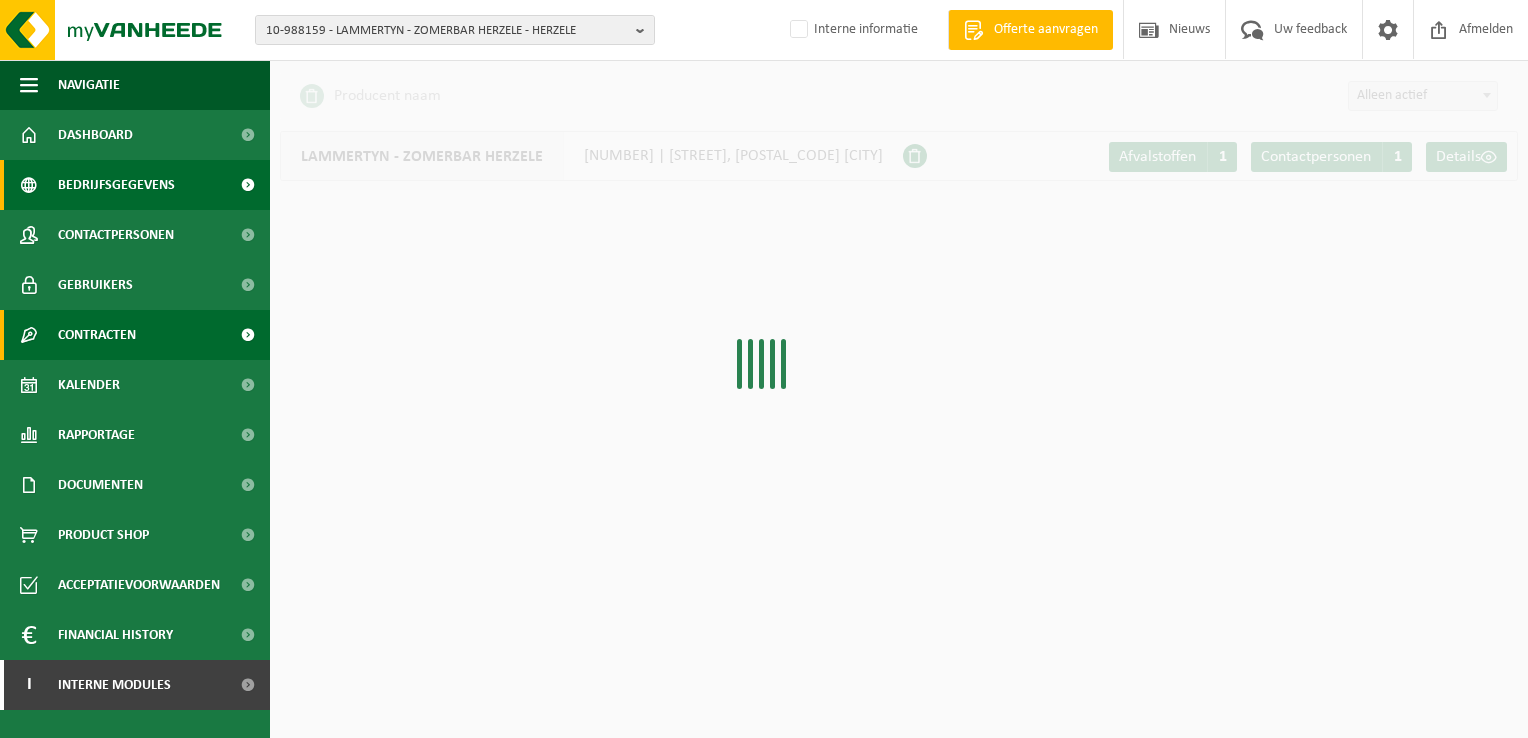 scroll, scrollTop: 0, scrollLeft: 0, axis: both 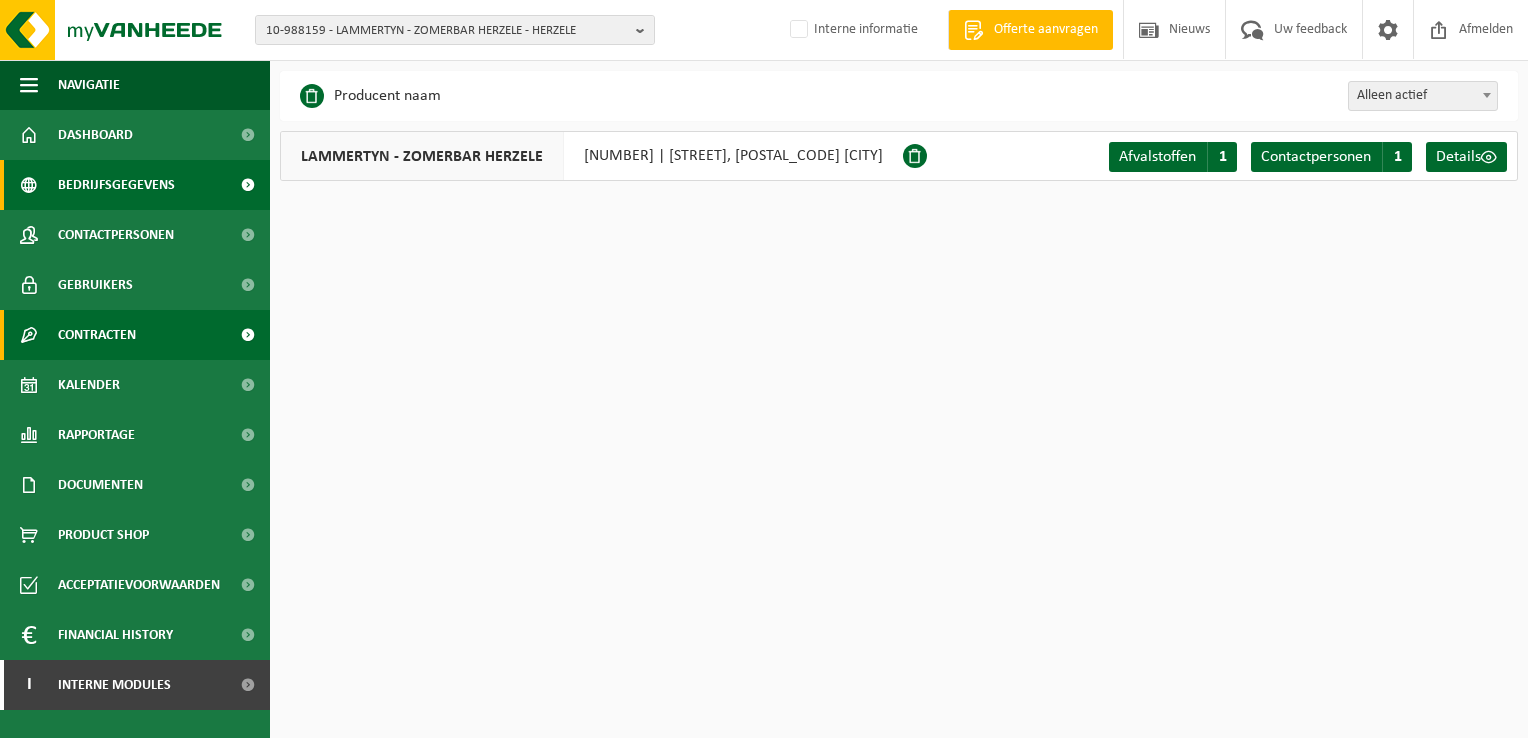 click on "Contracten" at bounding box center (135, 335) 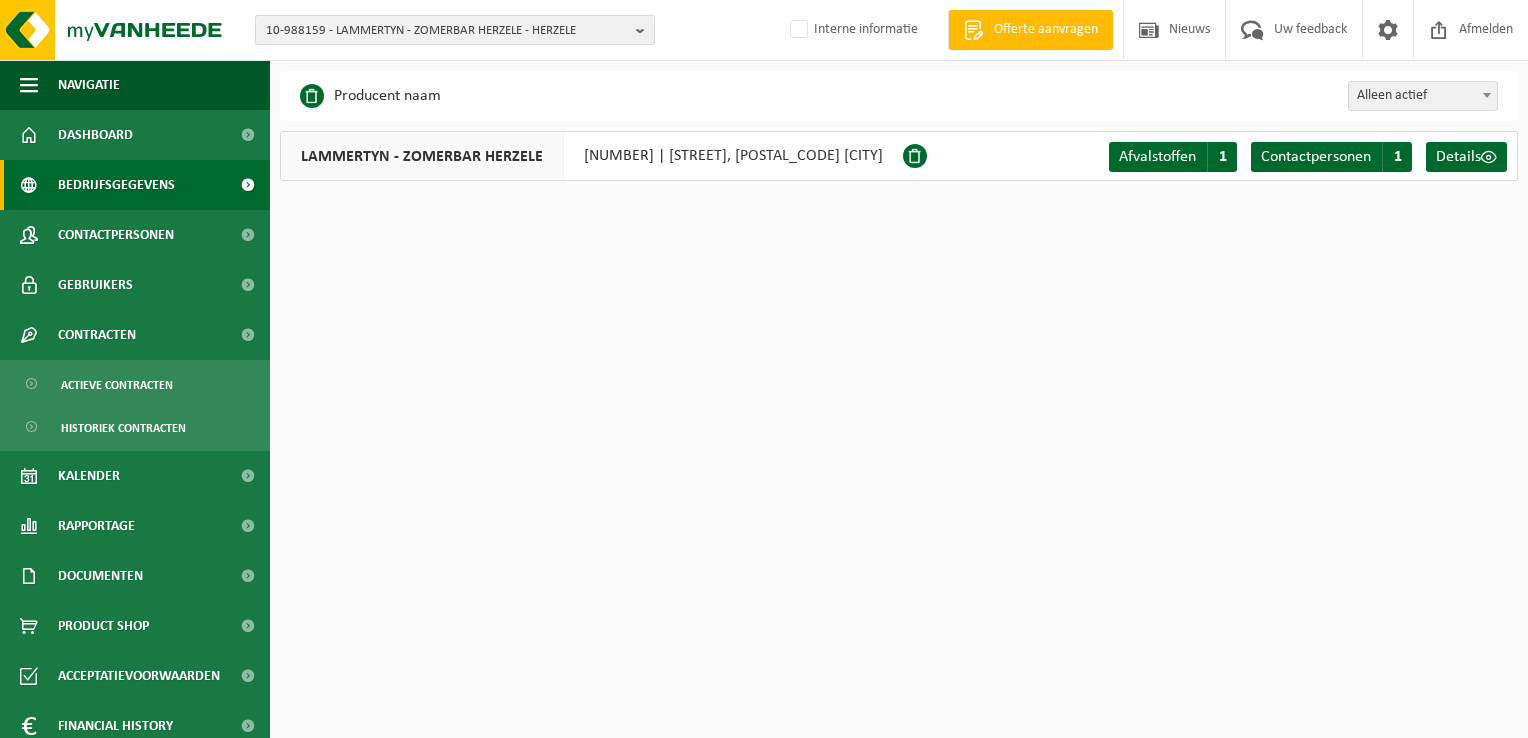 click on "10-988159 - LAMMERTYN - ZOMERBAR HERZELE - HERZELE" at bounding box center (447, 31) 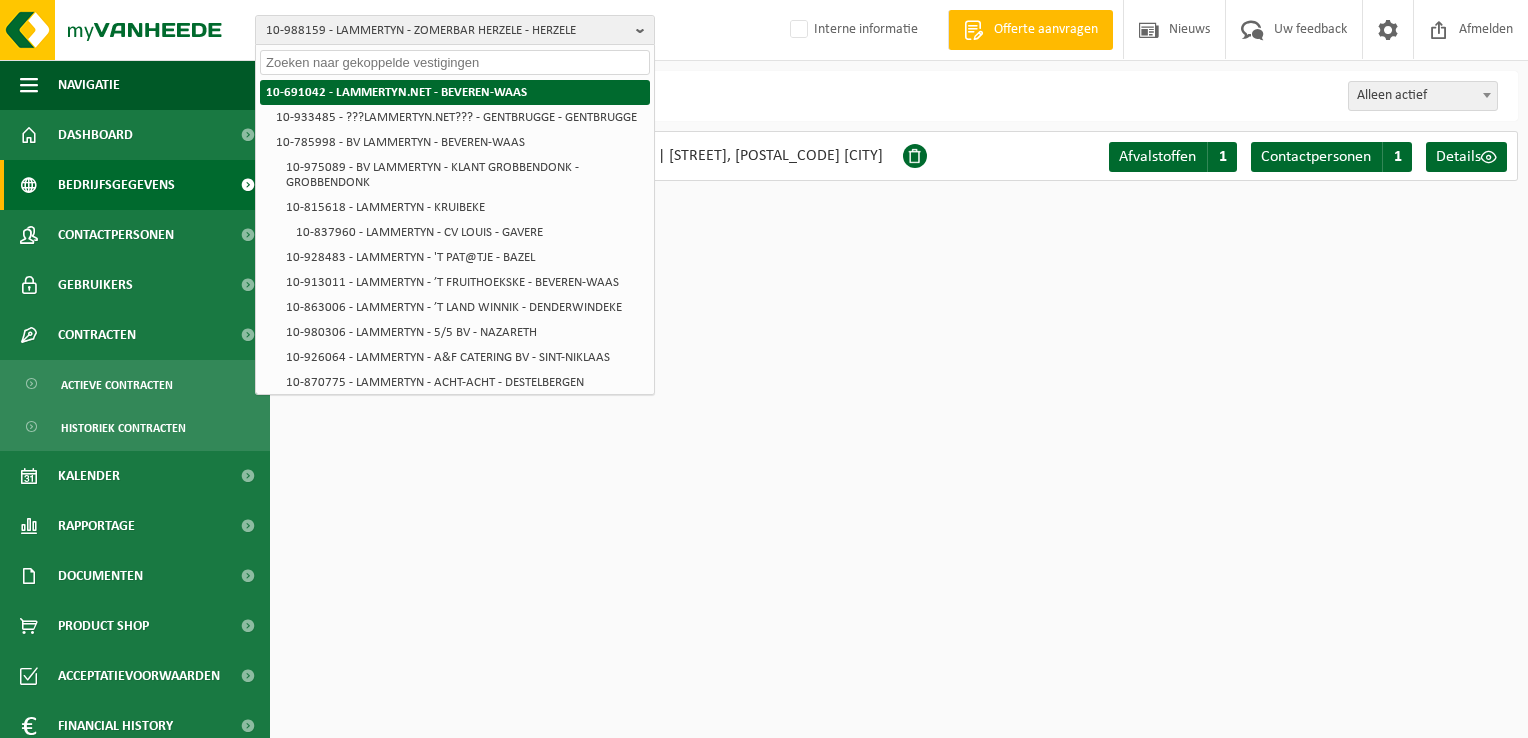 click on "10-691042 - LAMMERTYN.NET - BEVEREN-WAAS" at bounding box center [396, 92] 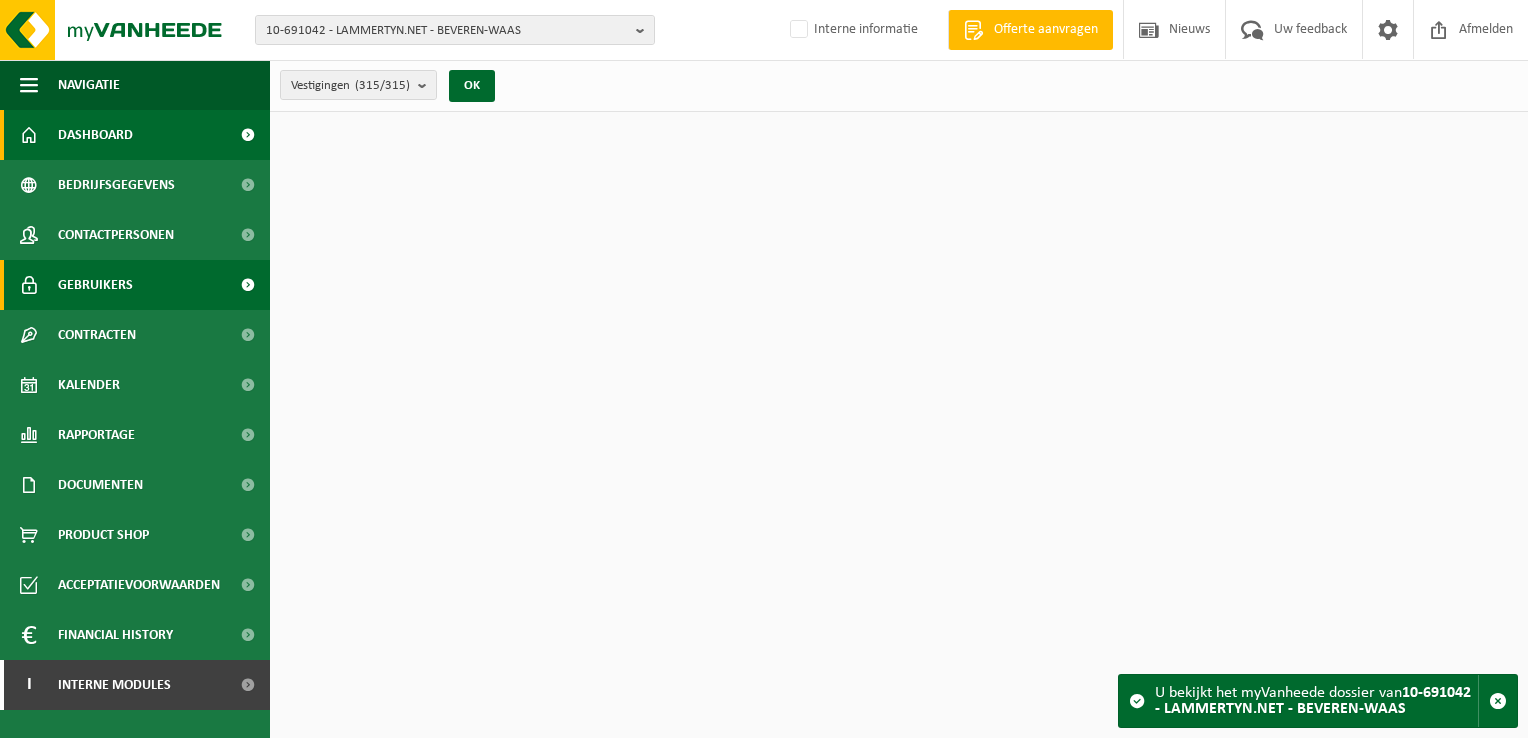 scroll, scrollTop: 0, scrollLeft: 0, axis: both 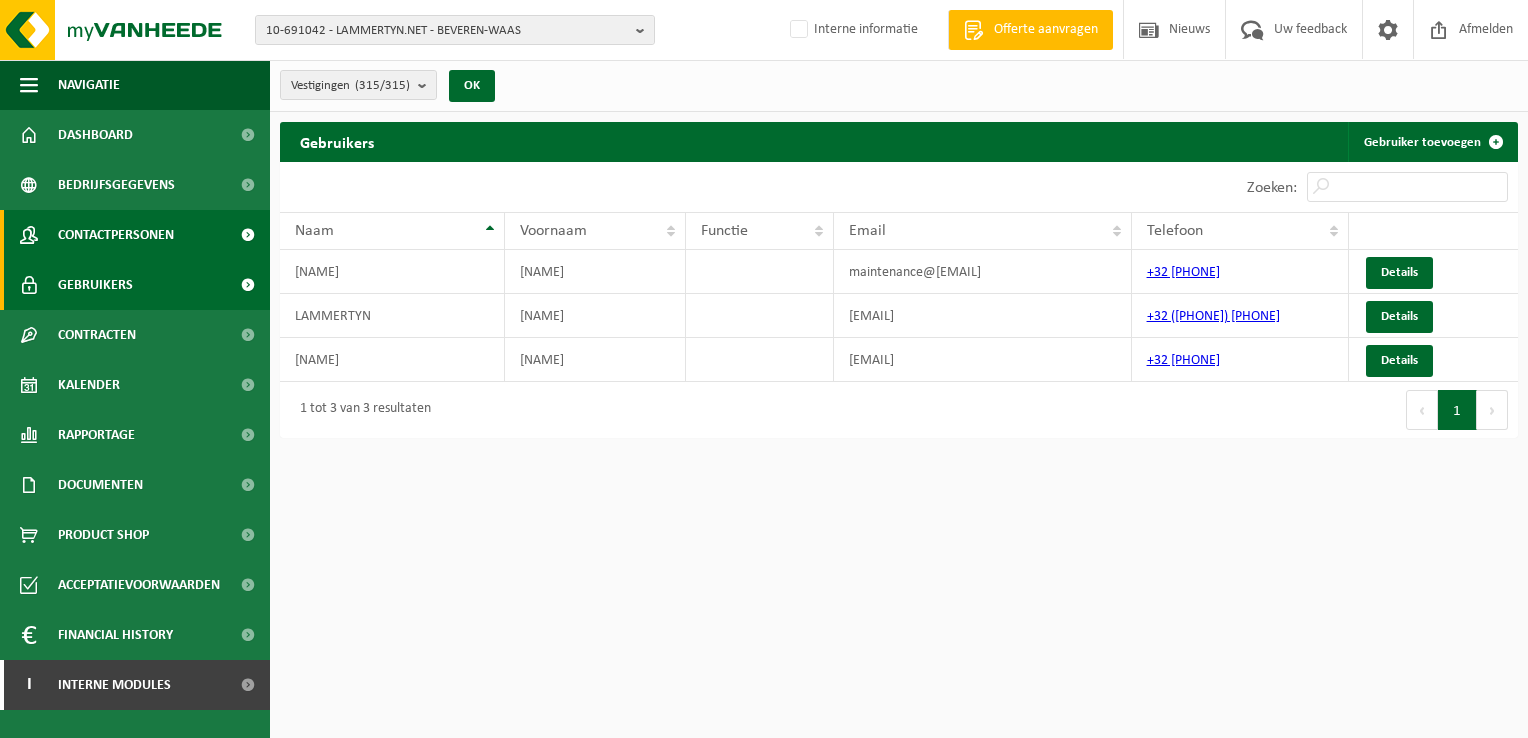 click on "Contactpersonen" at bounding box center (135, 235) 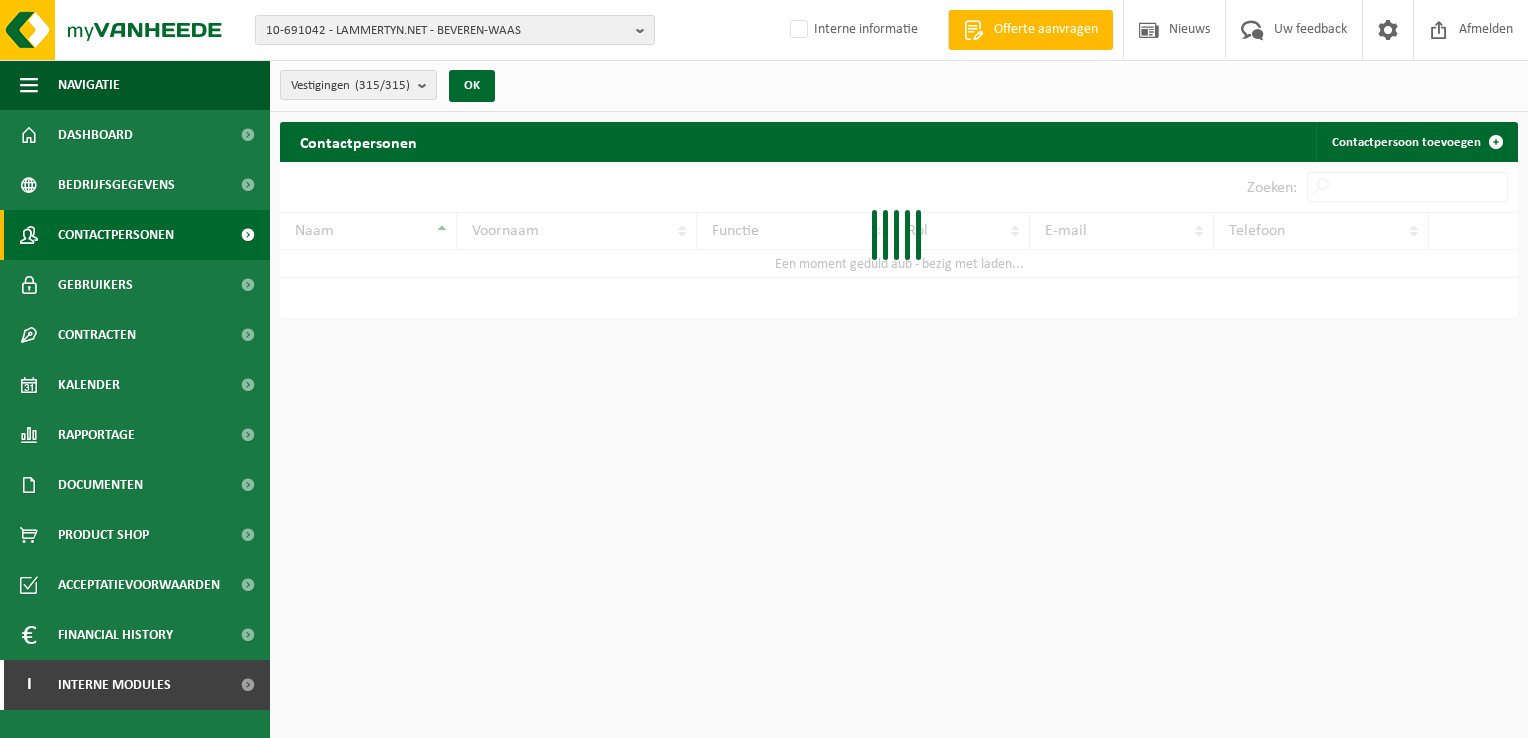 scroll, scrollTop: 0, scrollLeft: 0, axis: both 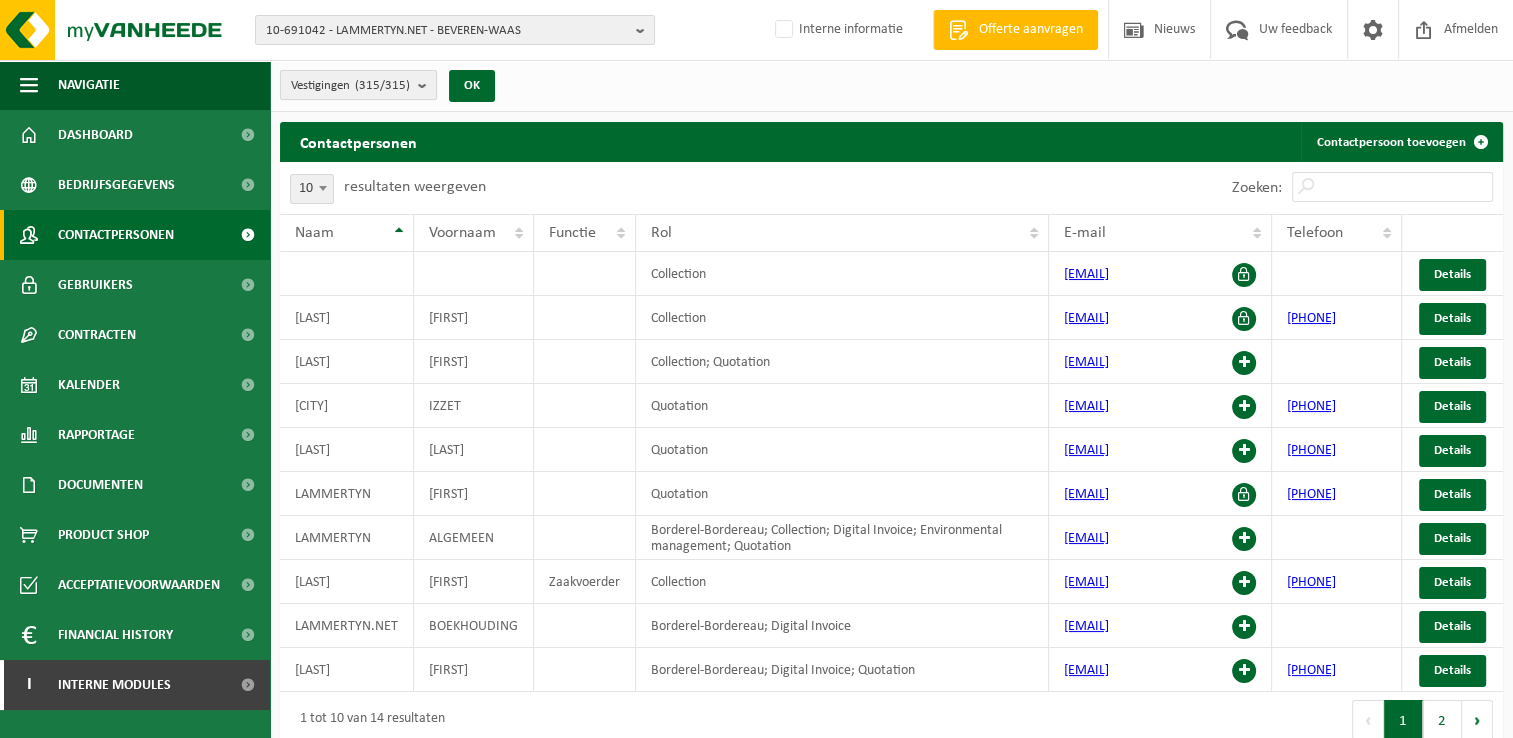 click on "(315/315)" at bounding box center (382, 85) 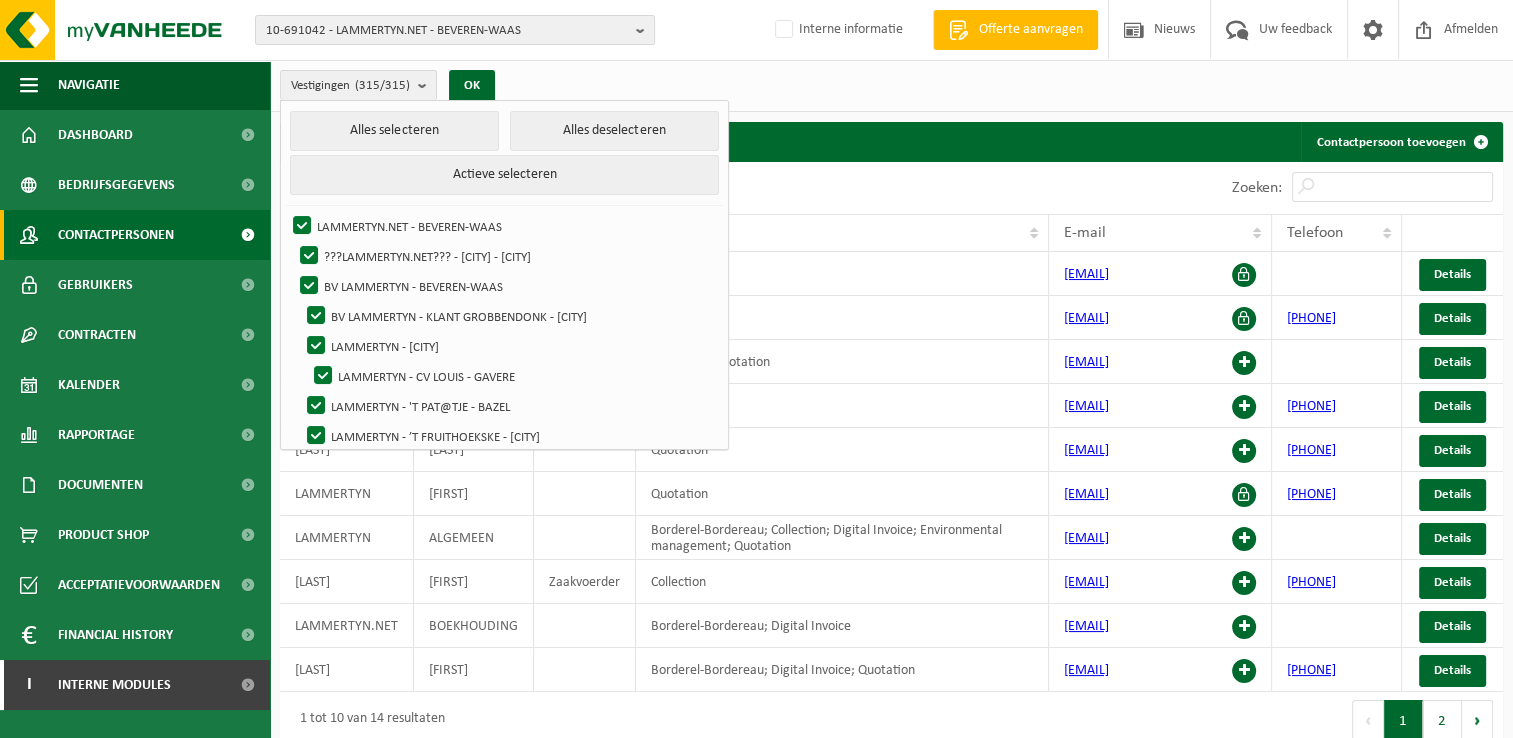 click on "Vestigingen  (315/315)               Alles selecteren   Alles deselecteren   Actieve selecteren         LAMMERTYN.NET - BEVEREN-WAAS       ???LAMMERTYN.NET??? - GENTBRUGGE - GENTBRUGGE       BV LAMMERTYN - BEVEREN-WAAS       BV LAMMERTYN - KLANT GROBBENDONK - GROBBENDONK       LAMMERTYN - KRUIBEKE       LAMMERTYN - CV LOUIS - GAVERE       LAMMERTYN - 'T PAT@TJE - BAZEL       LAMMERTYN - ’T FRUITHOEKSKE - BEVEREN-WAAS       LAMMERTYN - ’T LAND WINNIK - DENDERWINDEKE       LAMMERTYN - 5/5 BV - NAZARETH       LAMMERTYN - A&F CATERING BV - SINT-NIKLAAS       LAMMERTYN - ACHT-ACHT - DESTELBERGEN       LAMMERTYN - AFK - ASSE       LAMMERTYN - AFWERKINGSBEDRIJF VAN EXTERGEM - DENDERMONDE       LAMMERTYN - AKUMA BV - GENT       LAMMERTYN - ALI EL YAOUTI - BEGIJNENDIJK       LAMMERTYN - ALIDES - SINT-LAMBRECHTS-WOLUWE       LAMMERTYN - ALIDES - GENT       LAMMERTYN - ALL-UP BV - HOBOKEN       LAMMERTYN - AMARI’S - ZWIJNDRECHT - ZWIJNDRECHT       LAMMERTYN - AMOR CIBUN - WAASMUNSTER" at bounding box center [891, 86] 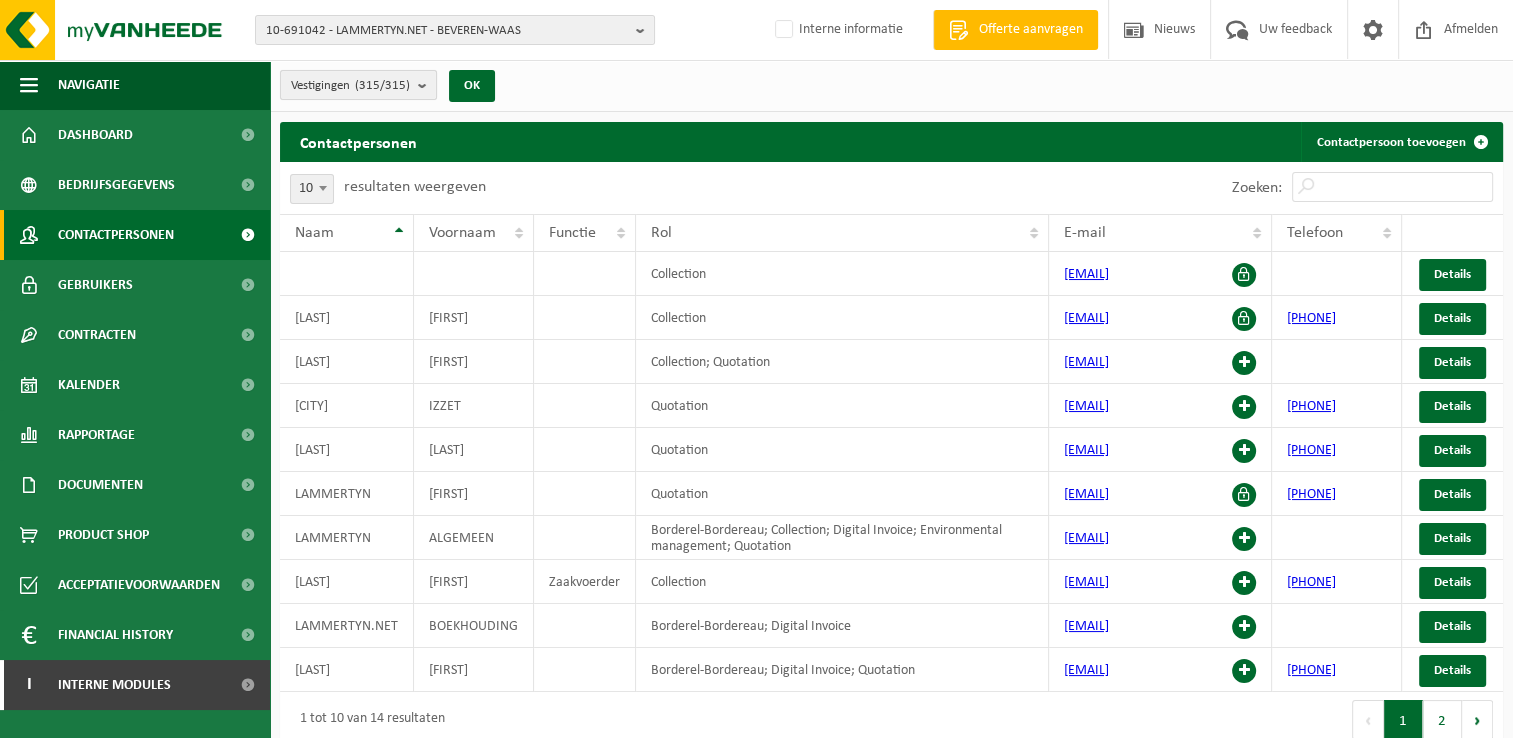 click at bounding box center (427, 85) 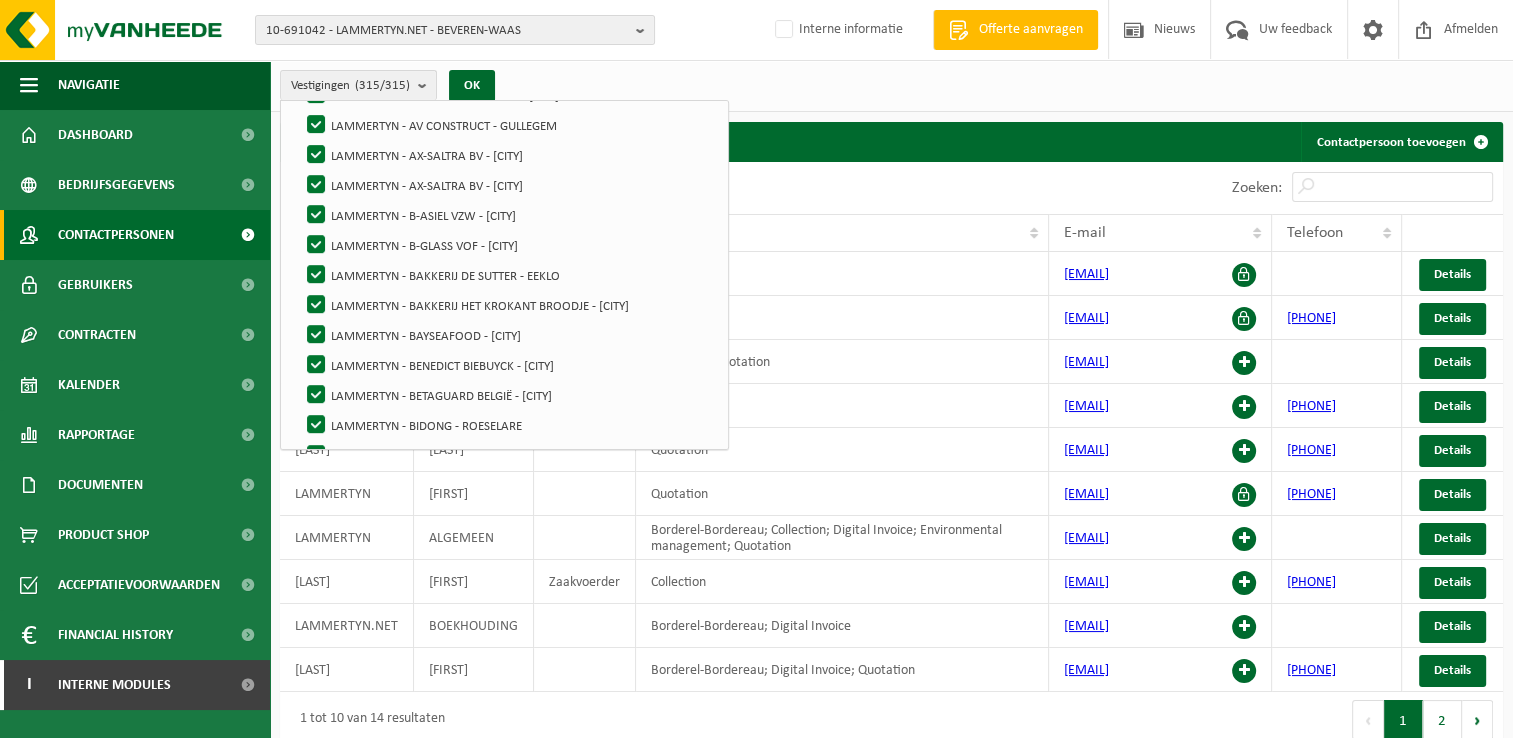 scroll, scrollTop: 1200, scrollLeft: 0, axis: vertical 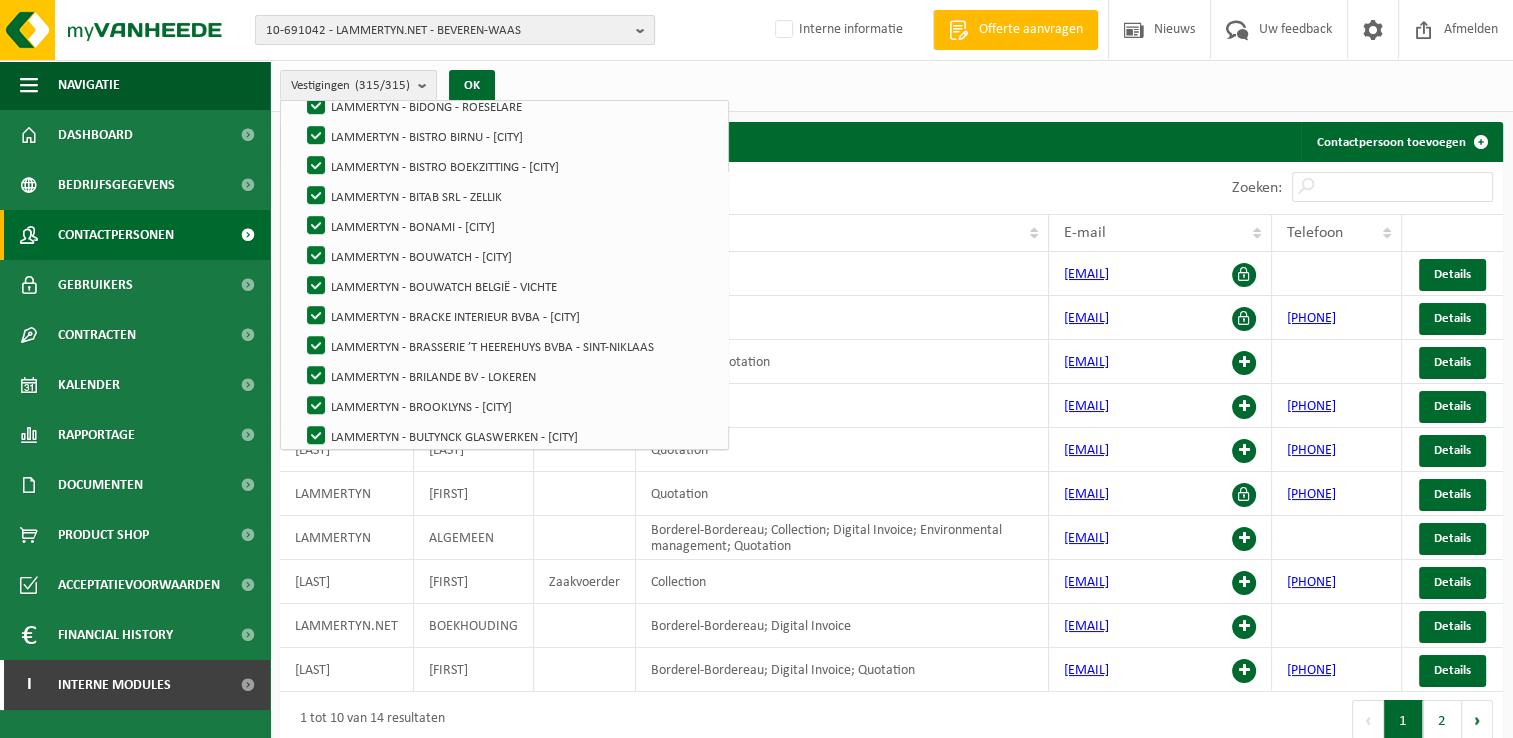 click on "10-691042 - LAMMERTYN.NET - BEVEREN-WAAS" at bounding box center [447, 31] 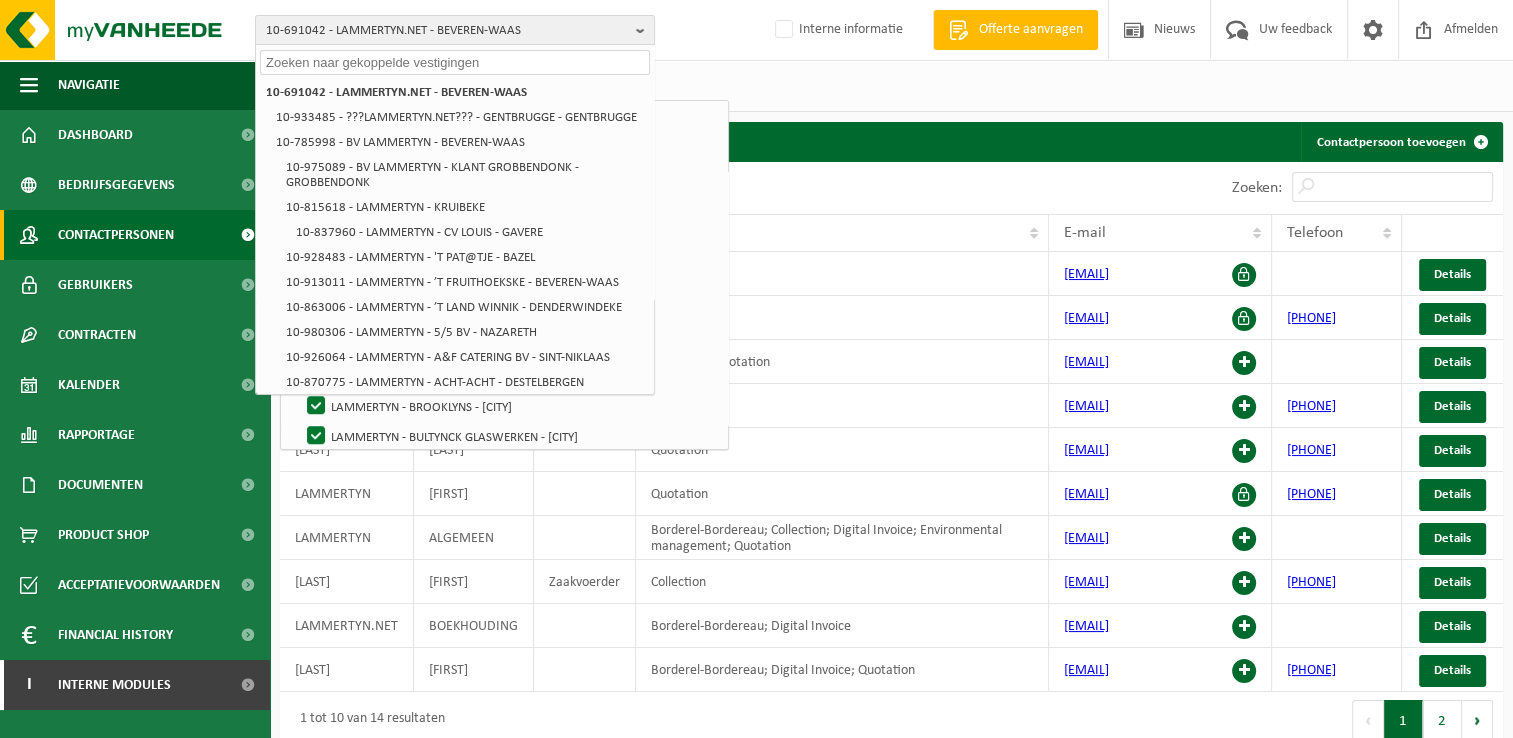 click at bounding box center (455, 62) 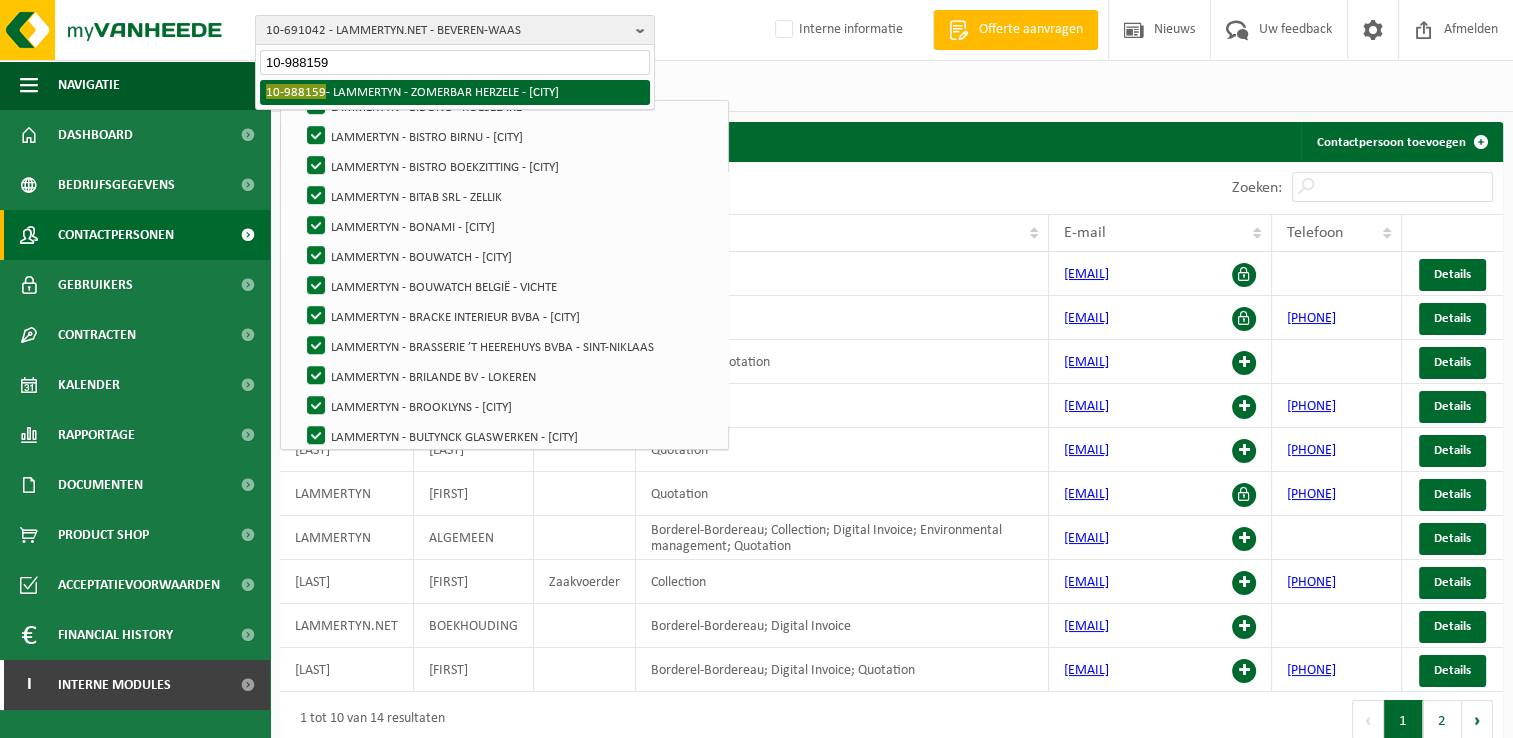 type on "10-988159" 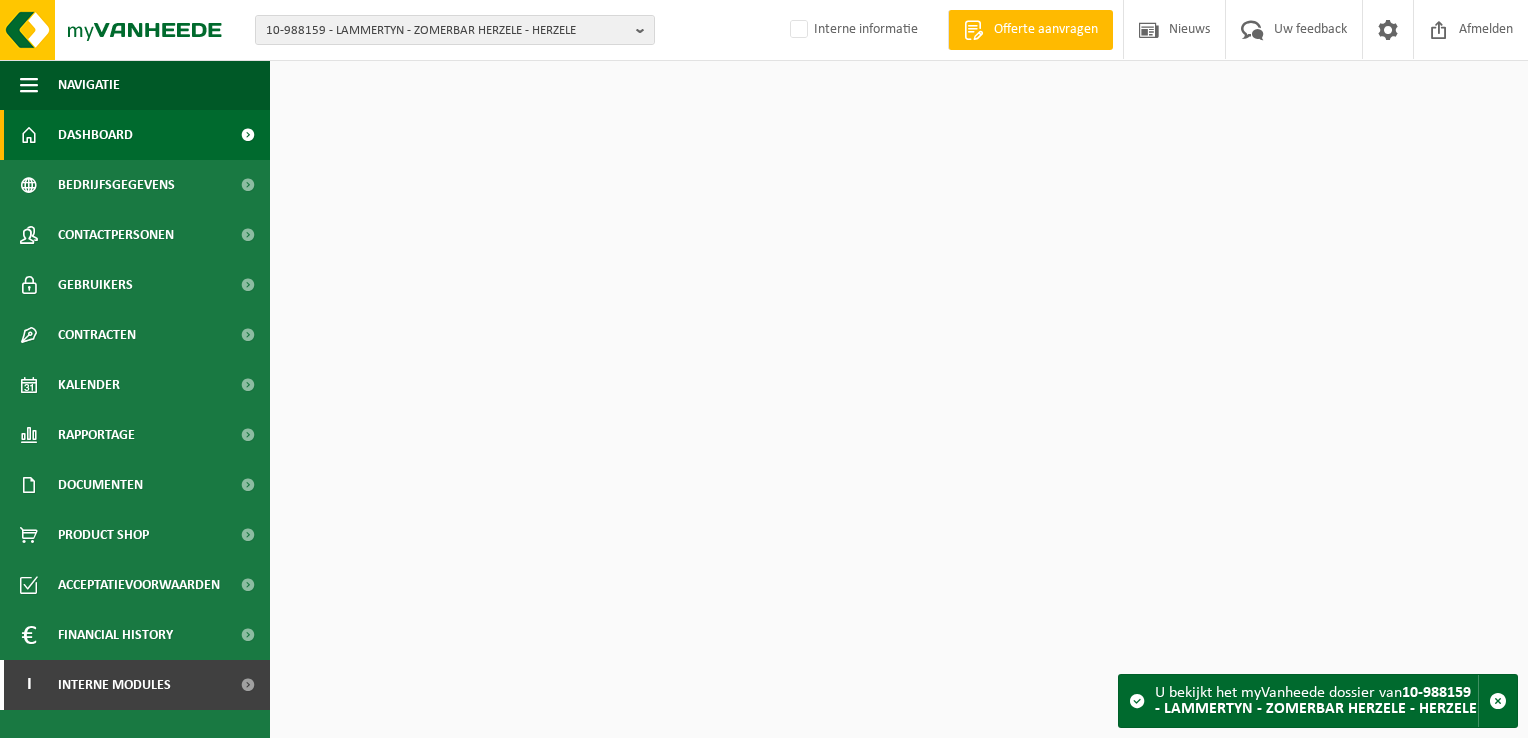 scroll, scrollTop: 0, scrollLeft: 0, axis: both 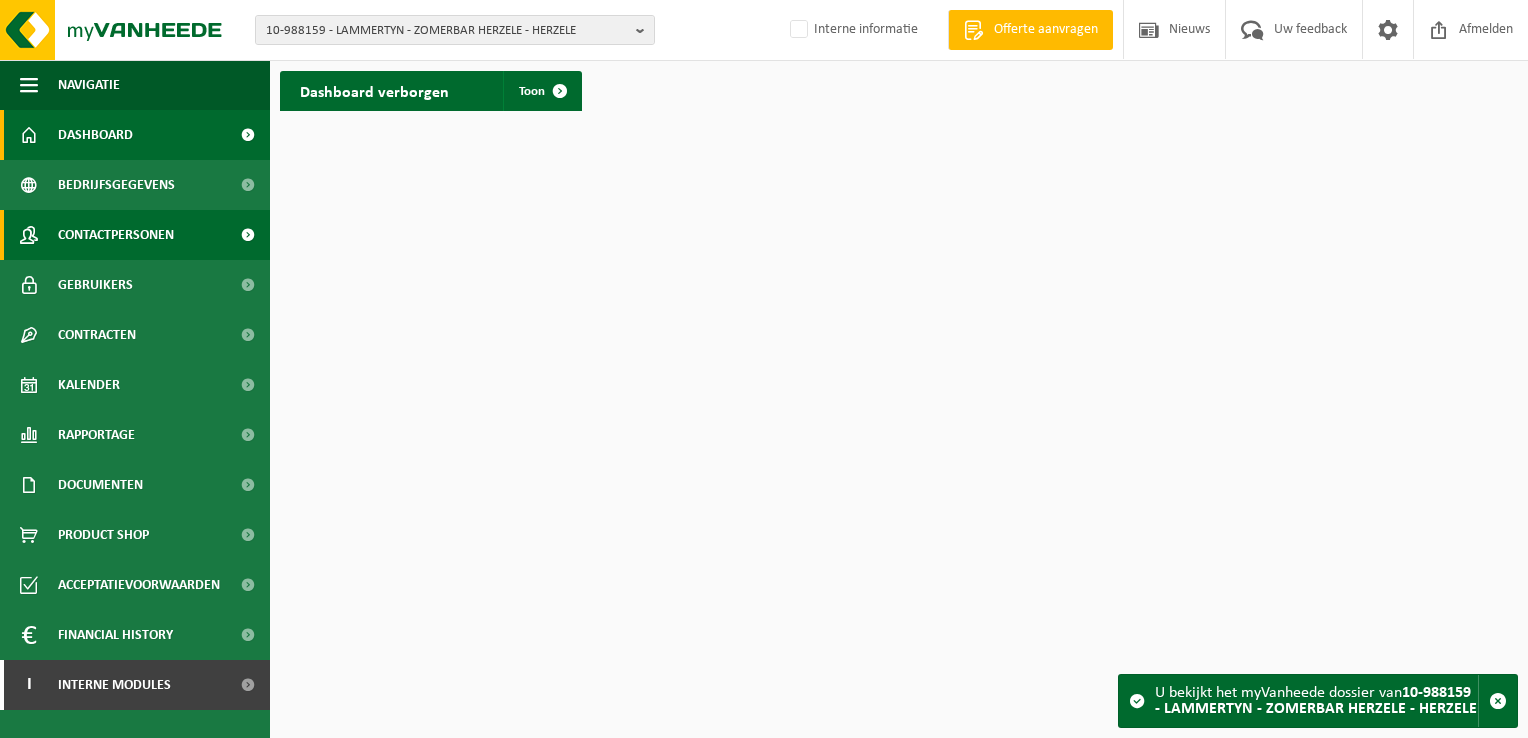 click on "Contactpersonen" at bounding box center [135, 235] 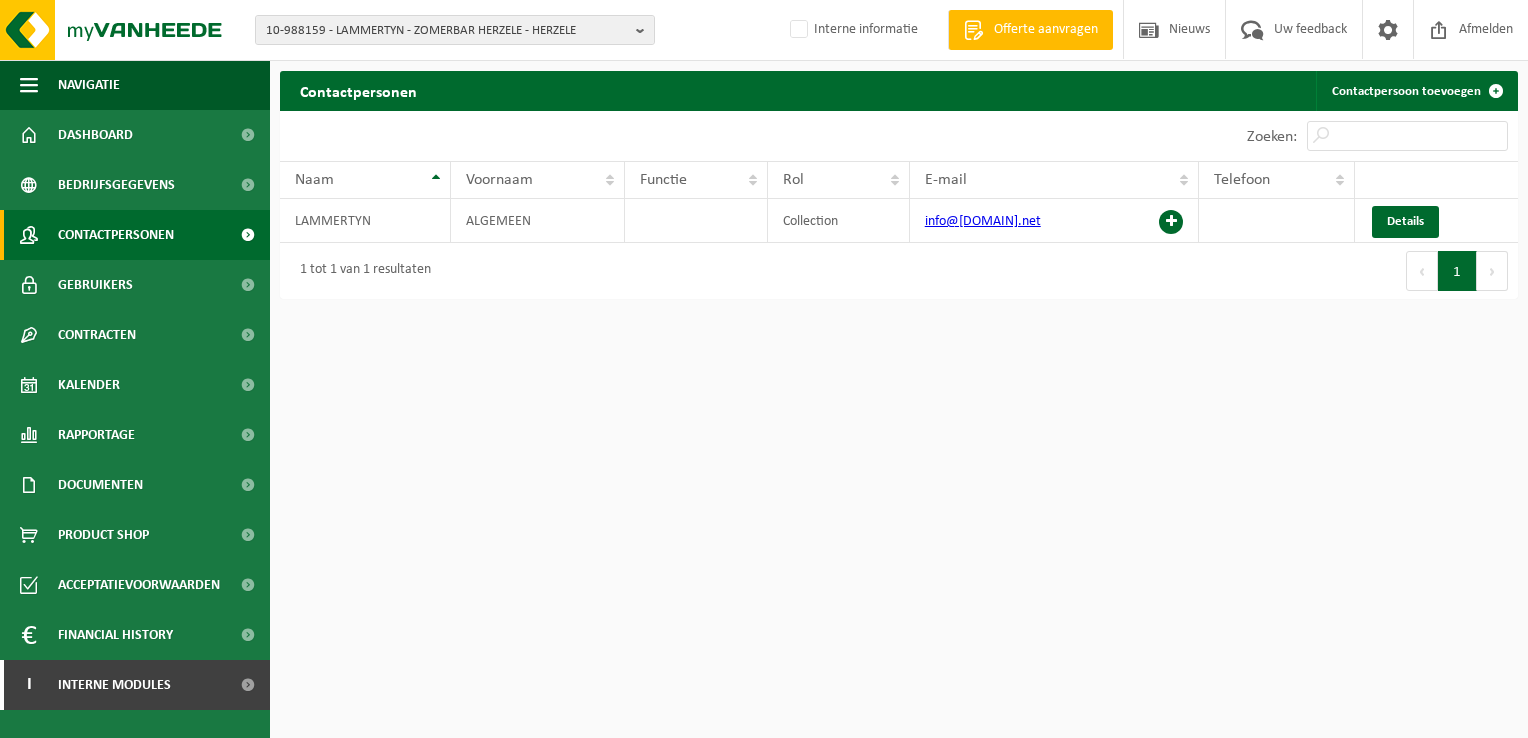 scroll, scrollTop: 0, scrollLeft: 0, axis: both 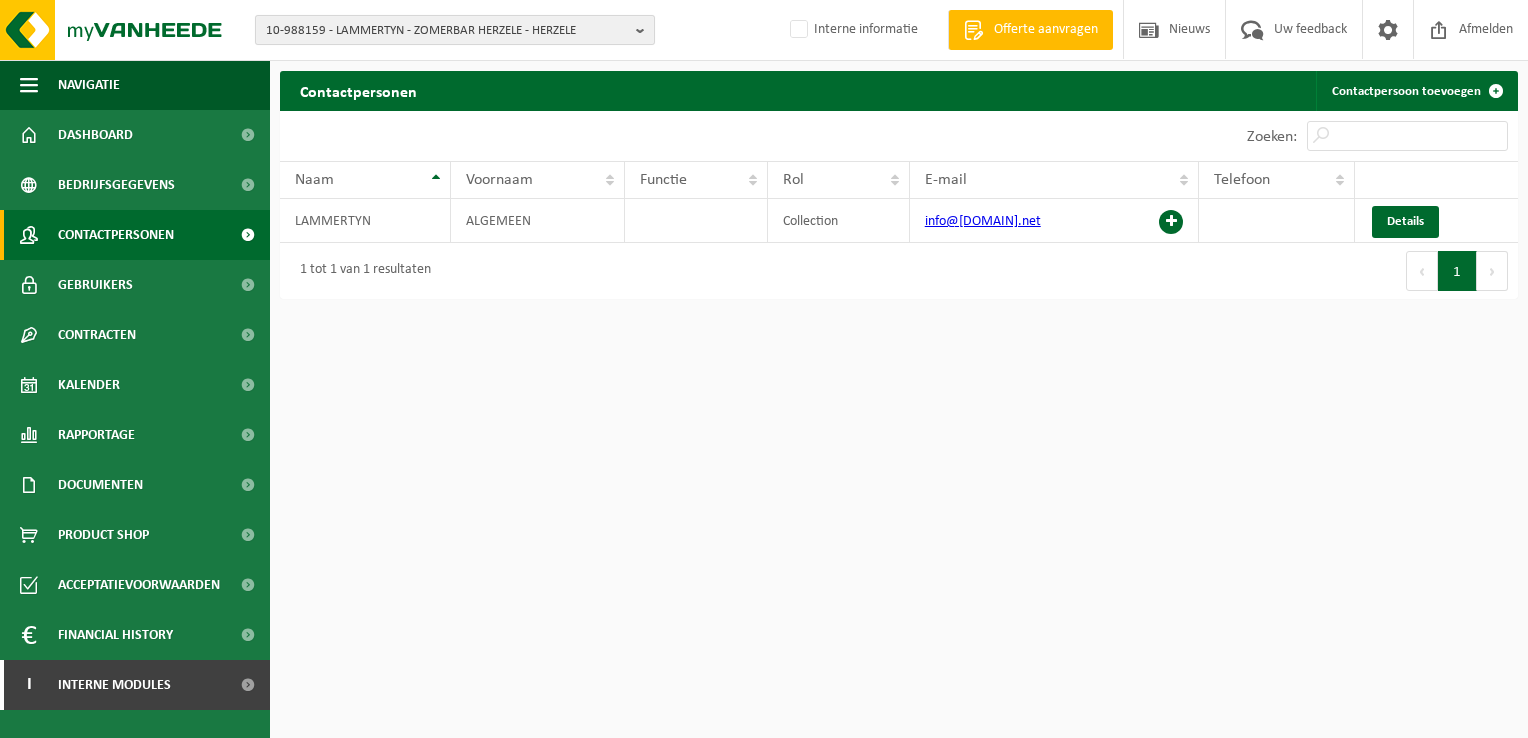click on "10-988159 - LAMMERTYN - ZOMERBAR HERZELE - HERZELE" at bounding box center [447, 31] 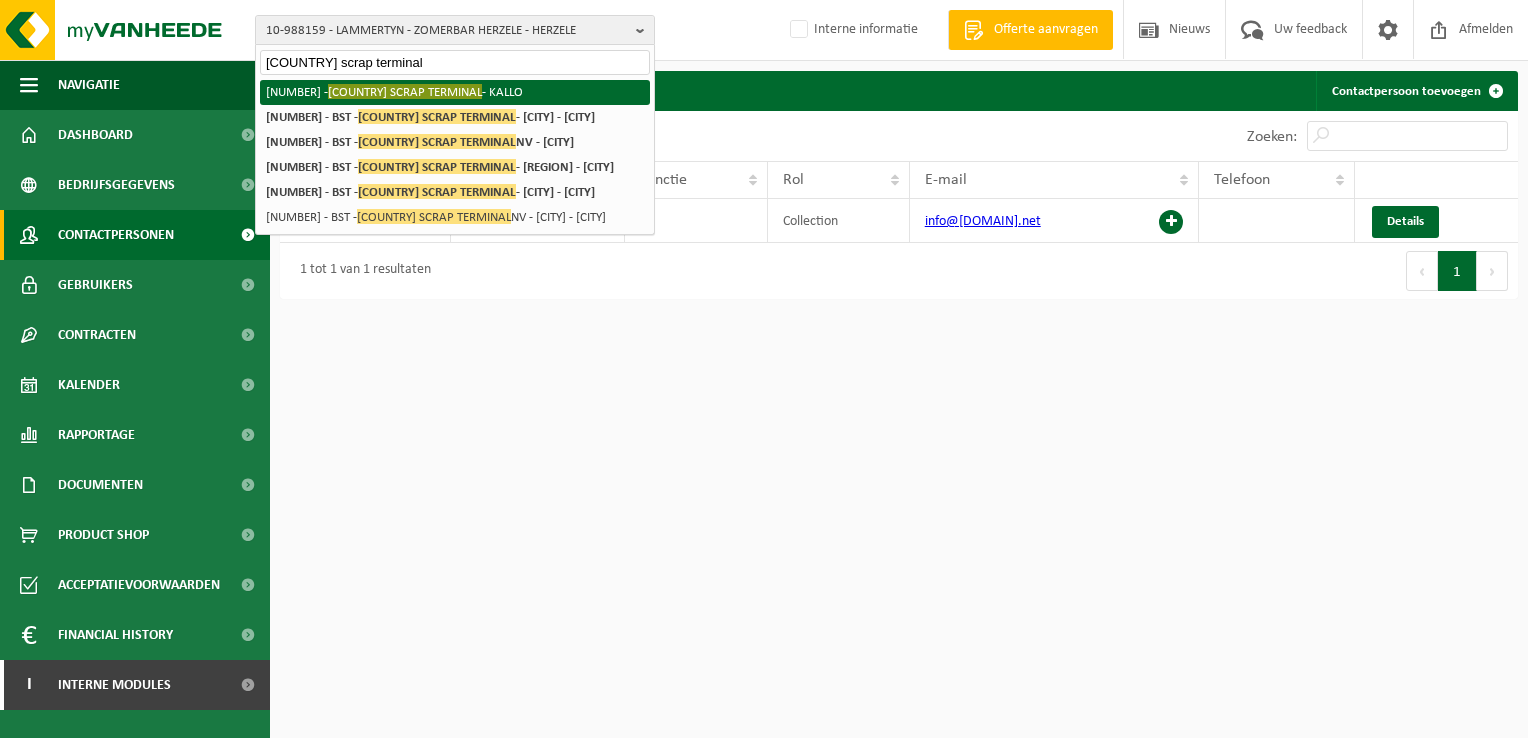 type on "[COUNTRY] scrap terminal" 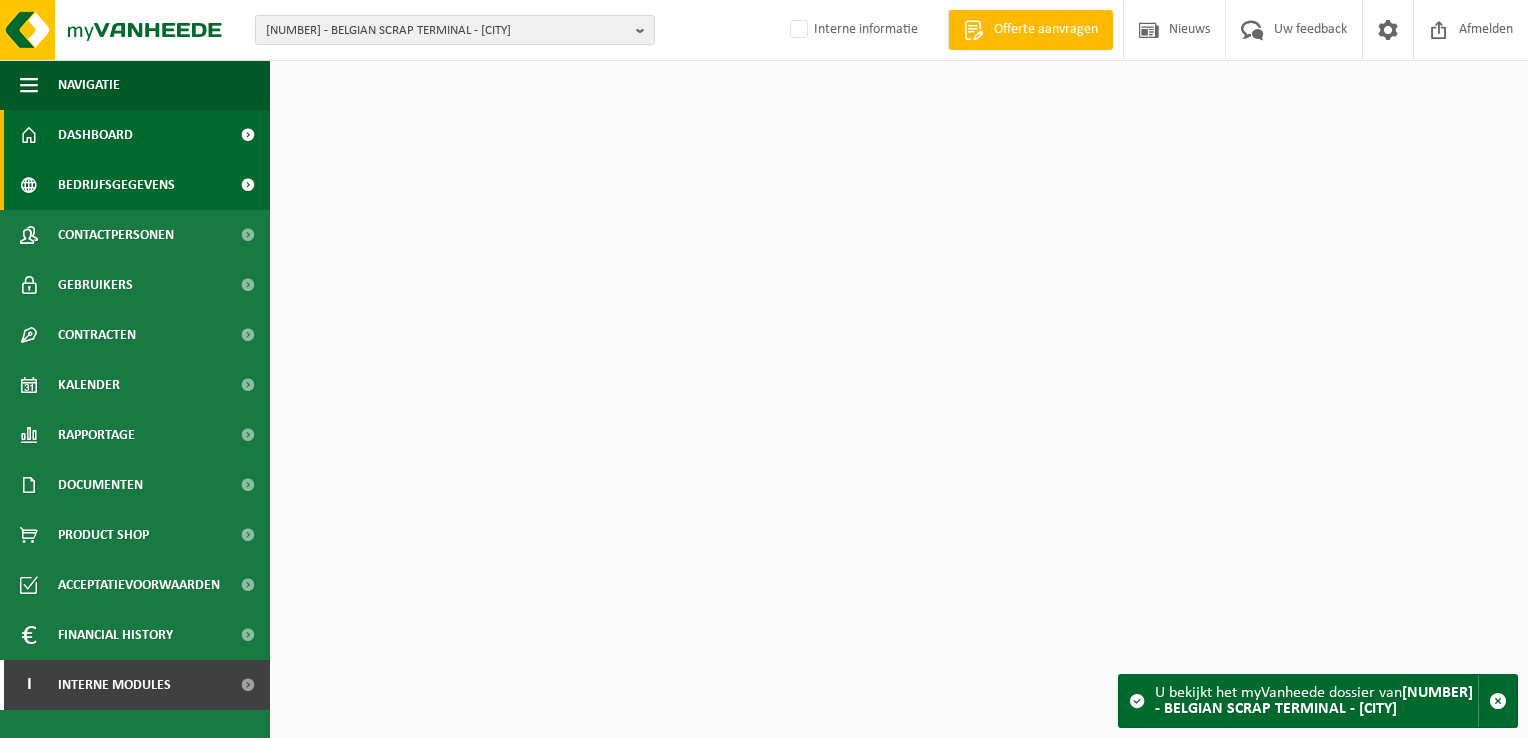 scroll, scrollTop: 0, scrollLeft: 0, axis: both 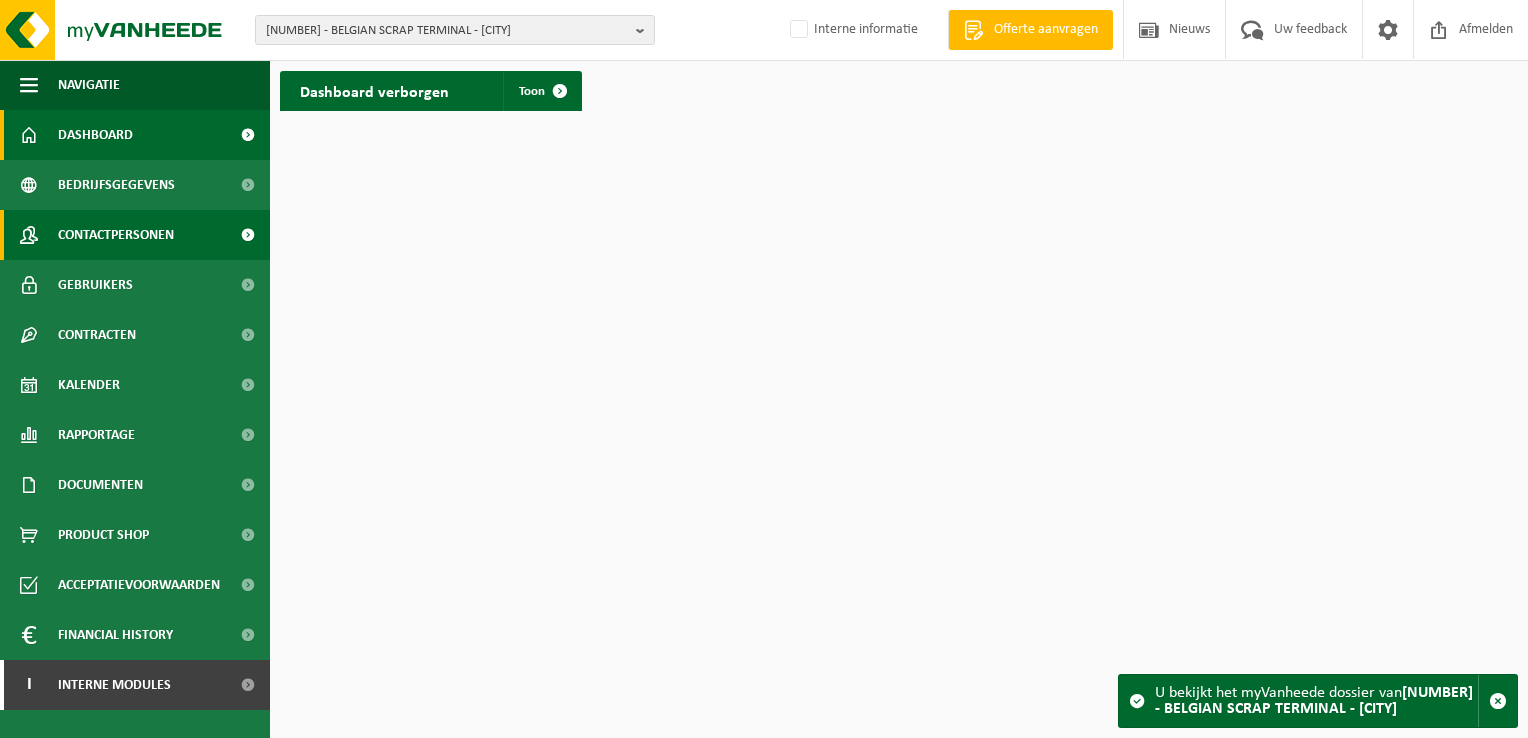 click on "Contactpersonen" at bounding box center [135, 235] 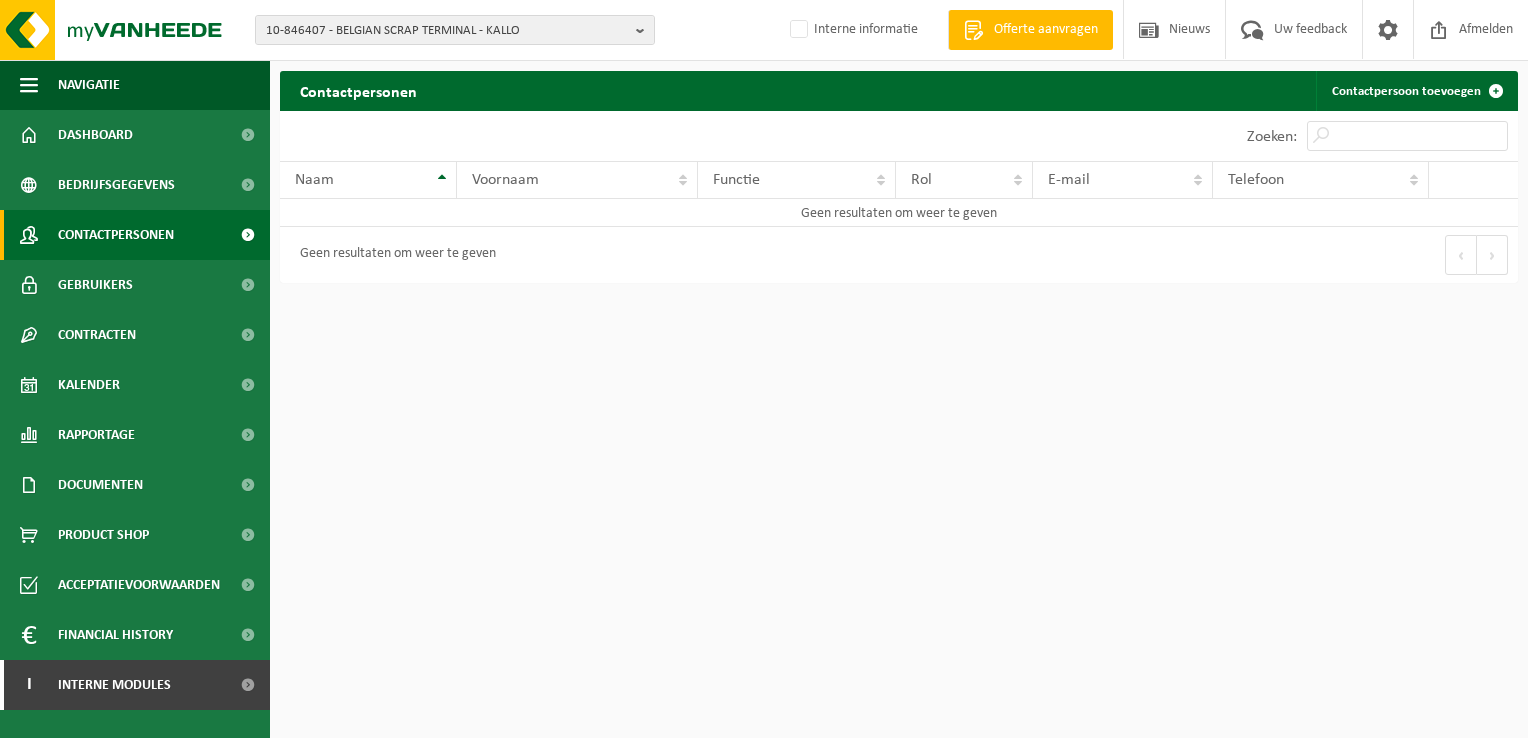 scroll, scrollTop: 0, scrollLeft: 0, axis: both 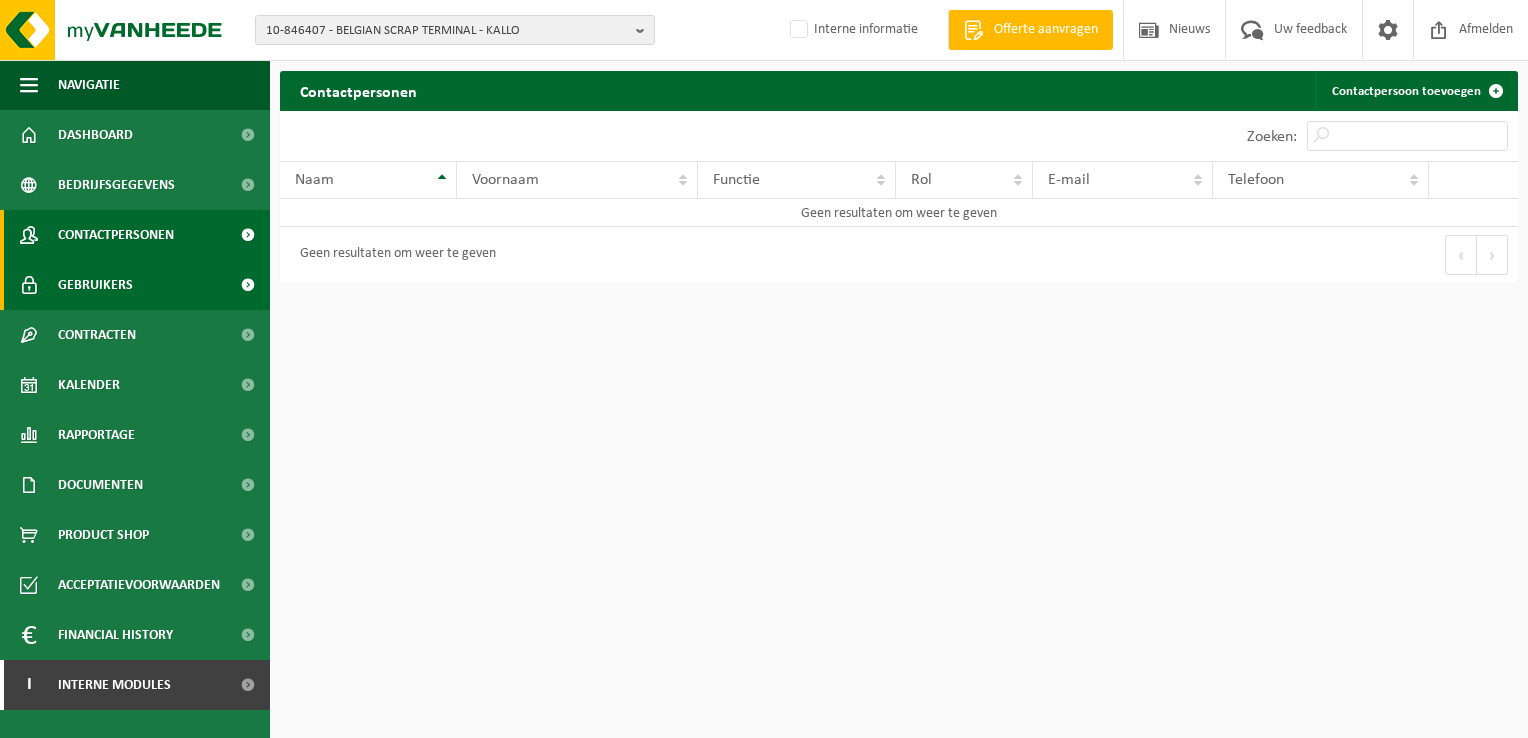click on "Gebruikers" at bounding box center [135, 285] 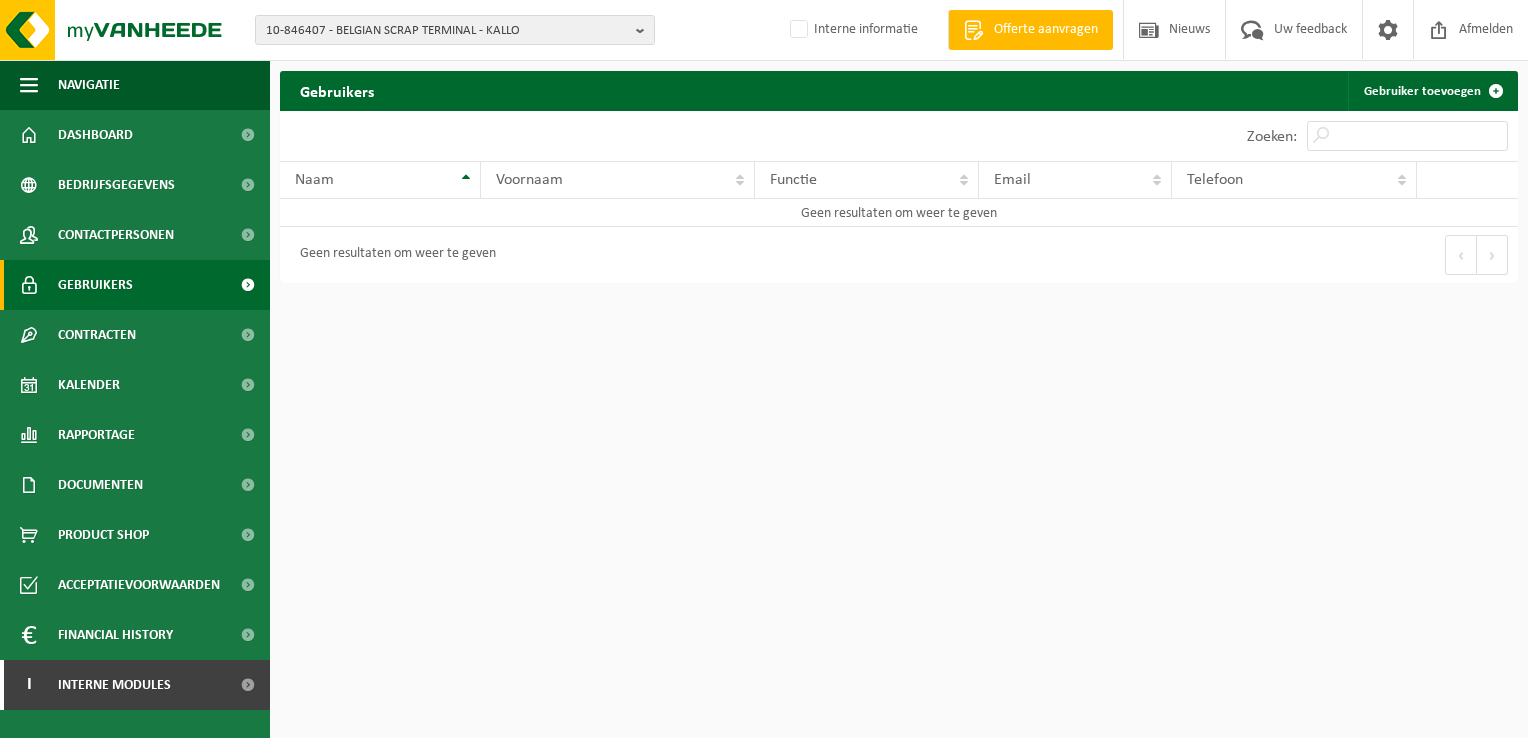 scroll, scrollTop: 0, scrollLeft: 0, axis: both 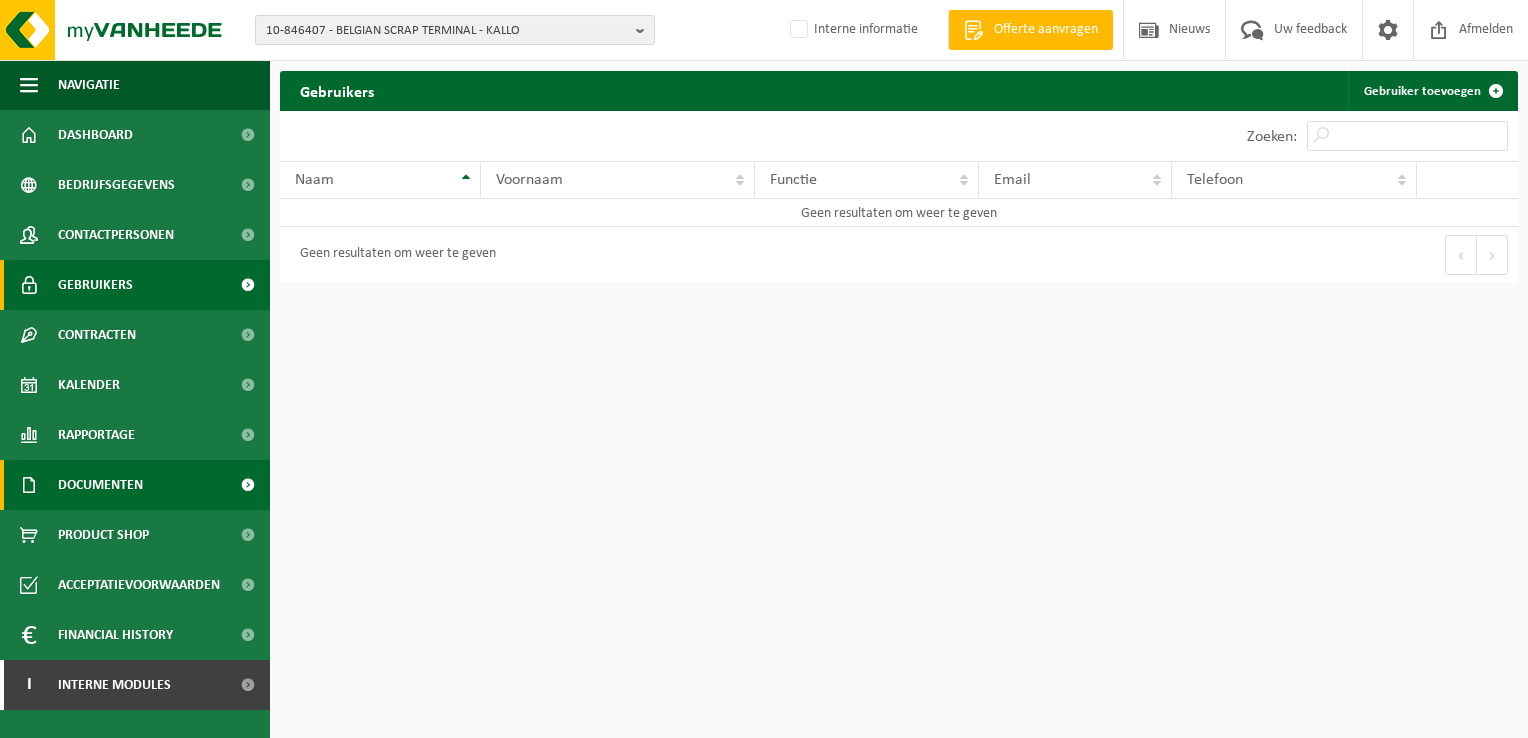 click on "Documenten" at bounding box center [100, 485] 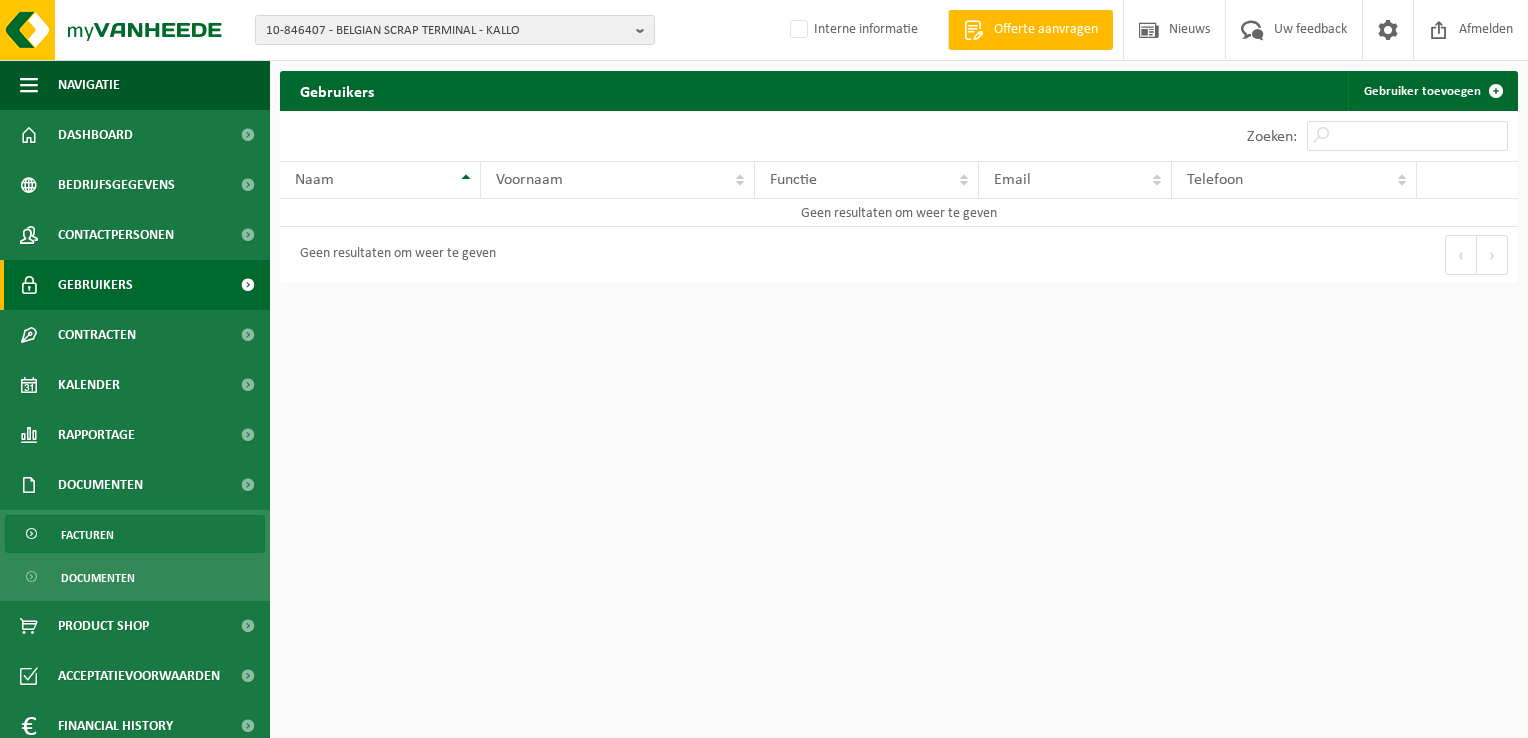 click on "Facturen" at bounding box center (87, 535) 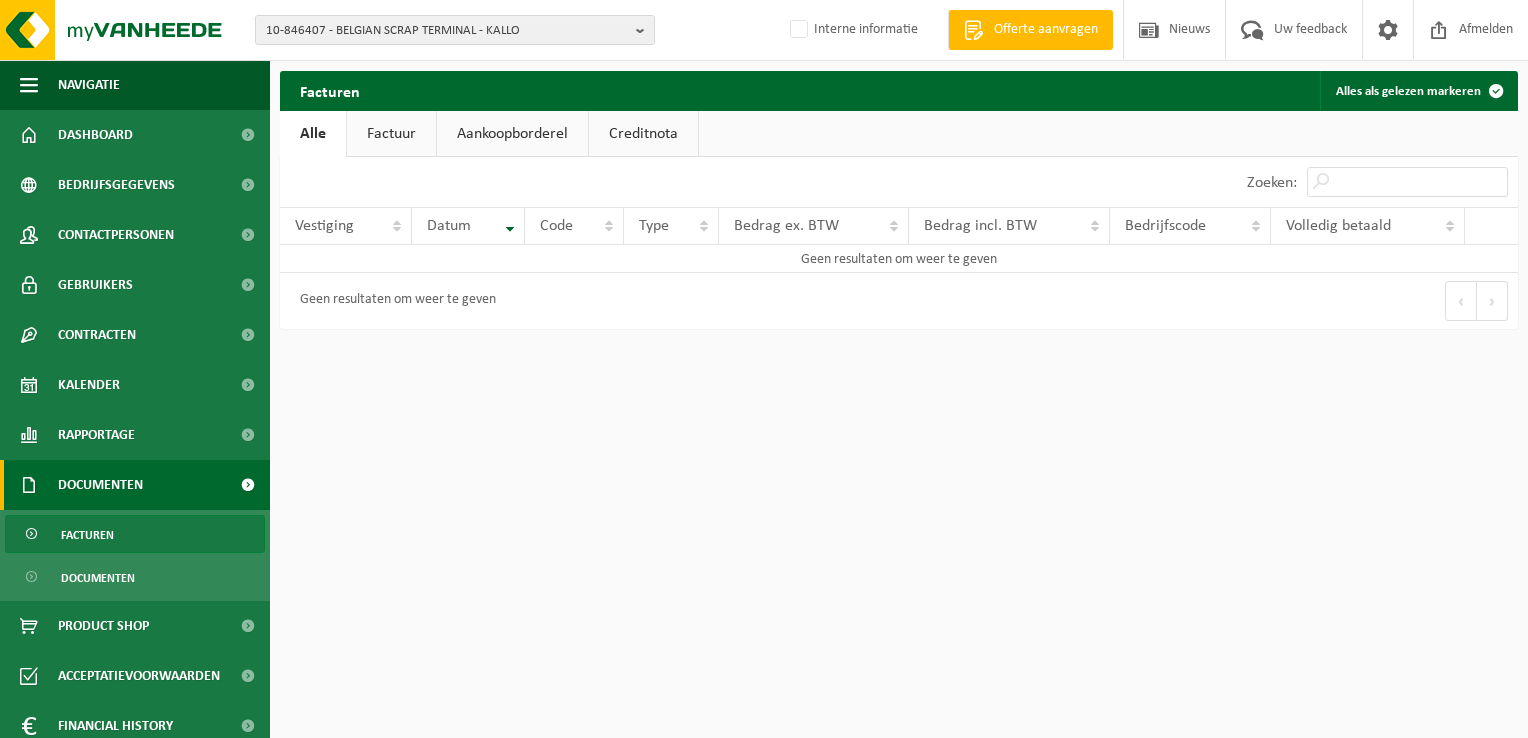scroll, scrollTop: 0, scrollLeft: 0, axis: both 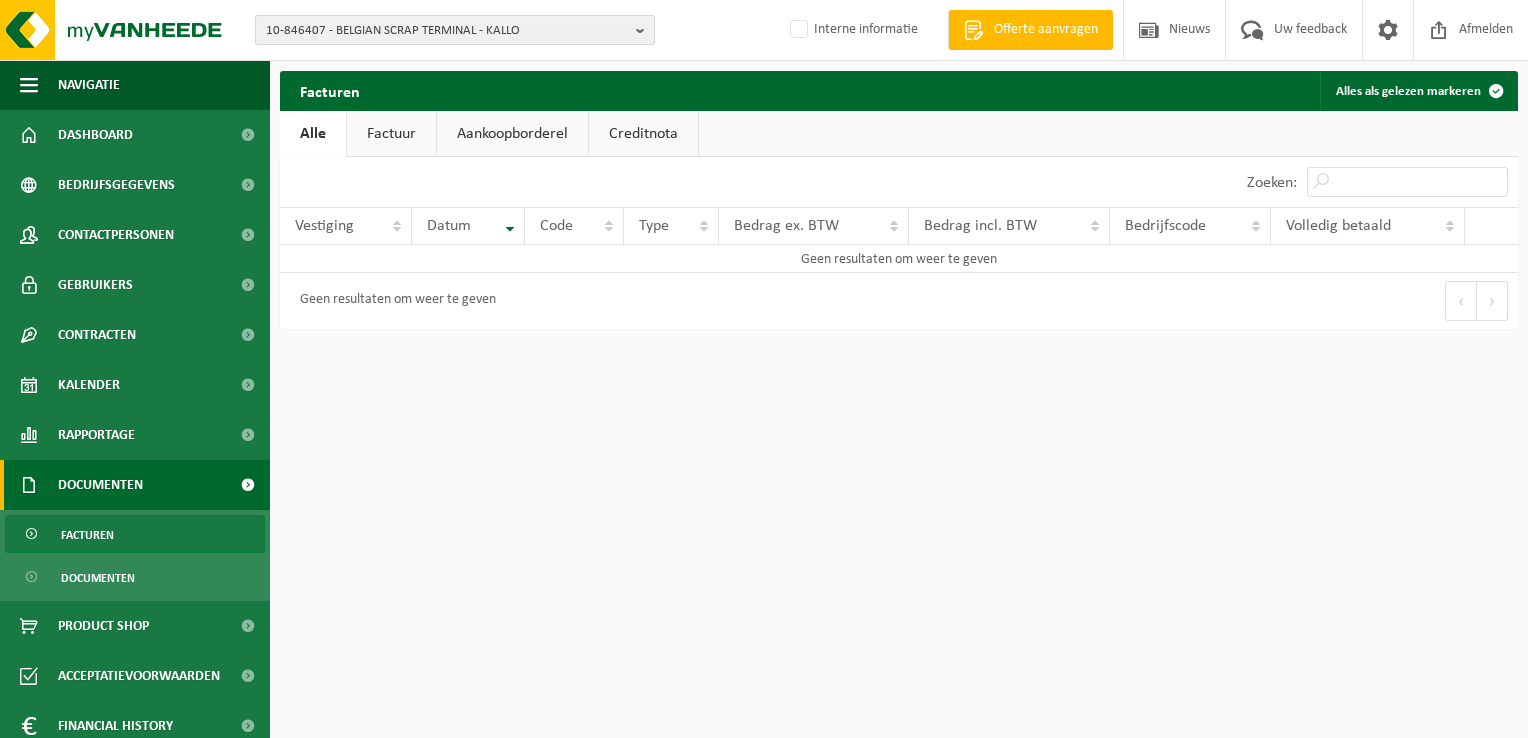 click on "10-846407 - BELGIAN SCRAP TERMINAL - KALLO" at bounding box center [447, 31] 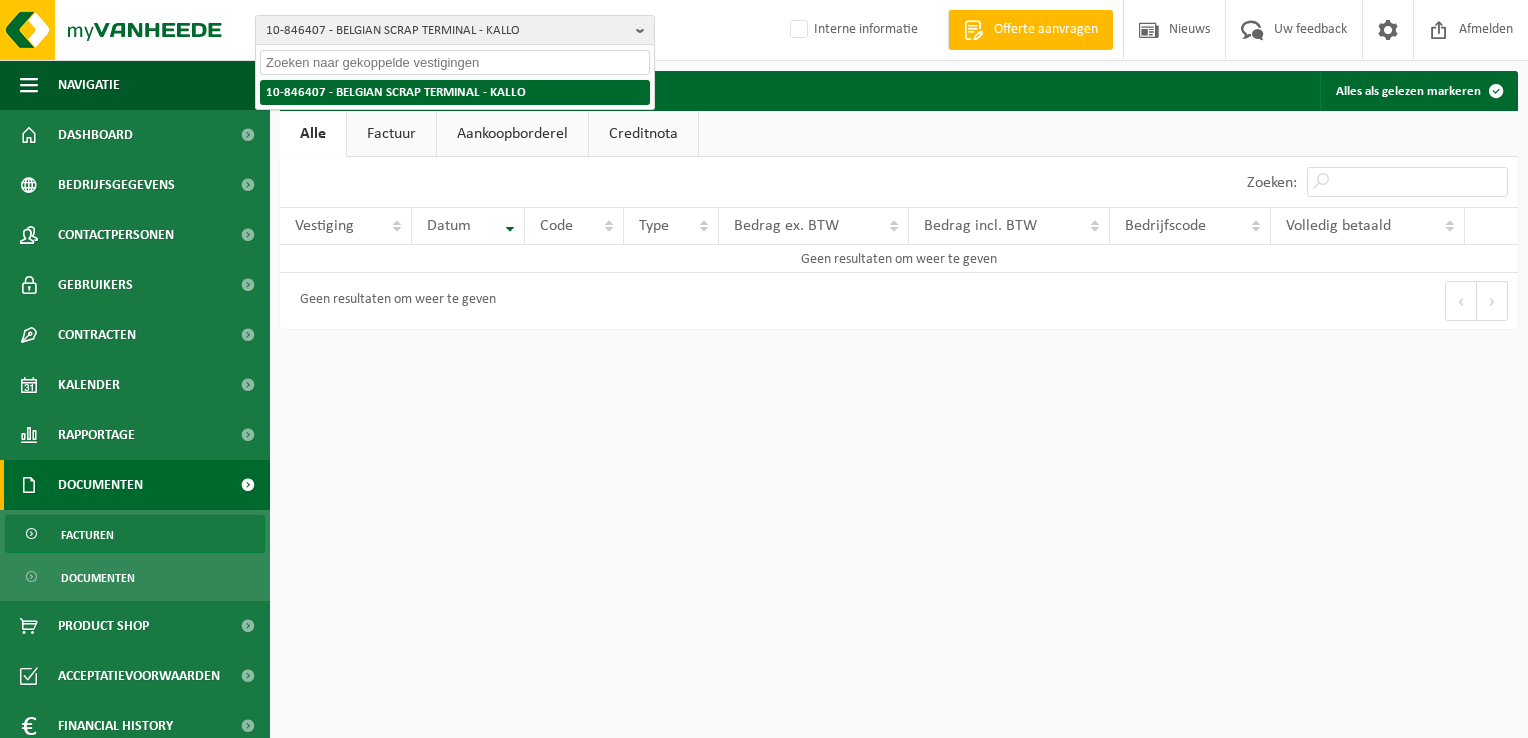 click at bounding box center (455, 62) 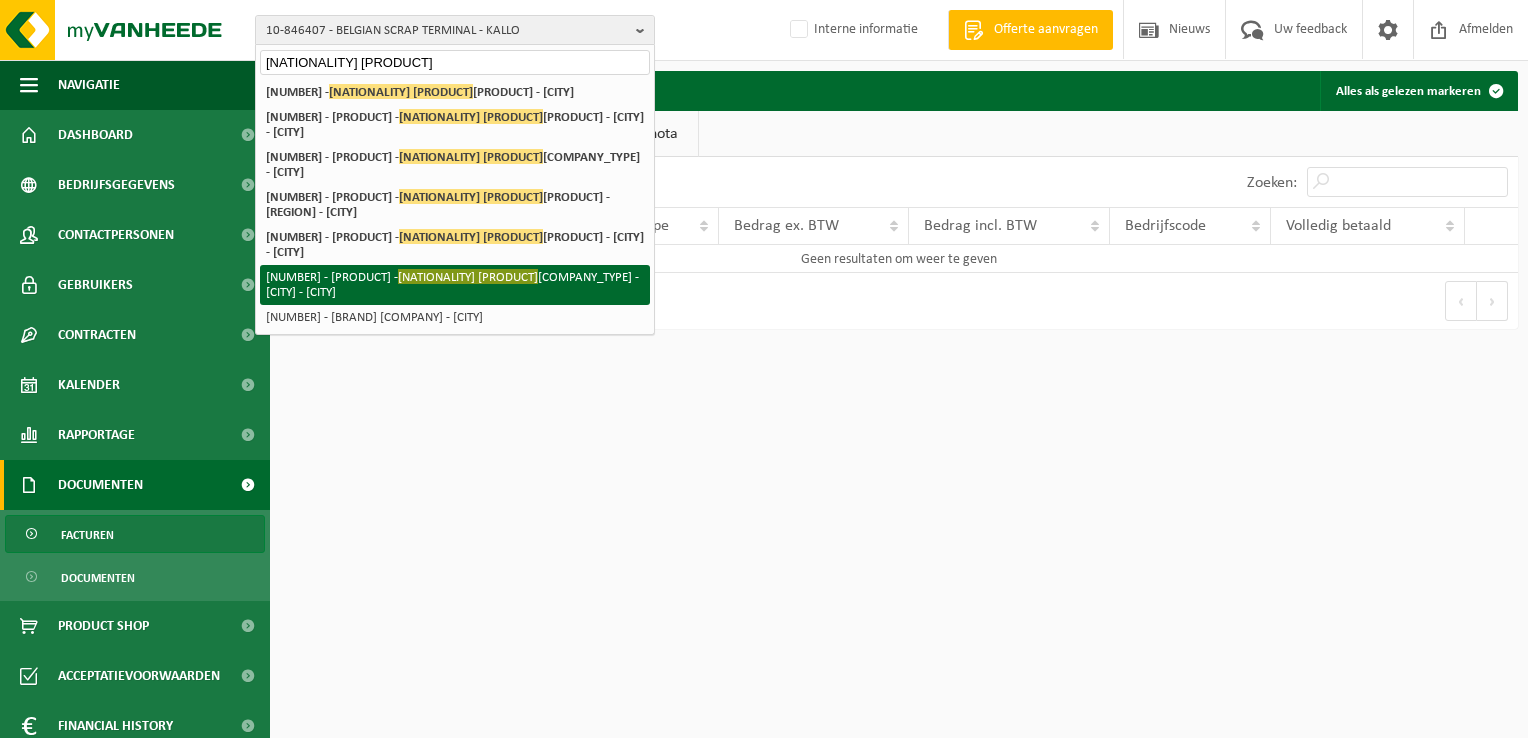 type on "[NATIONALITY] [PRODUCT]" 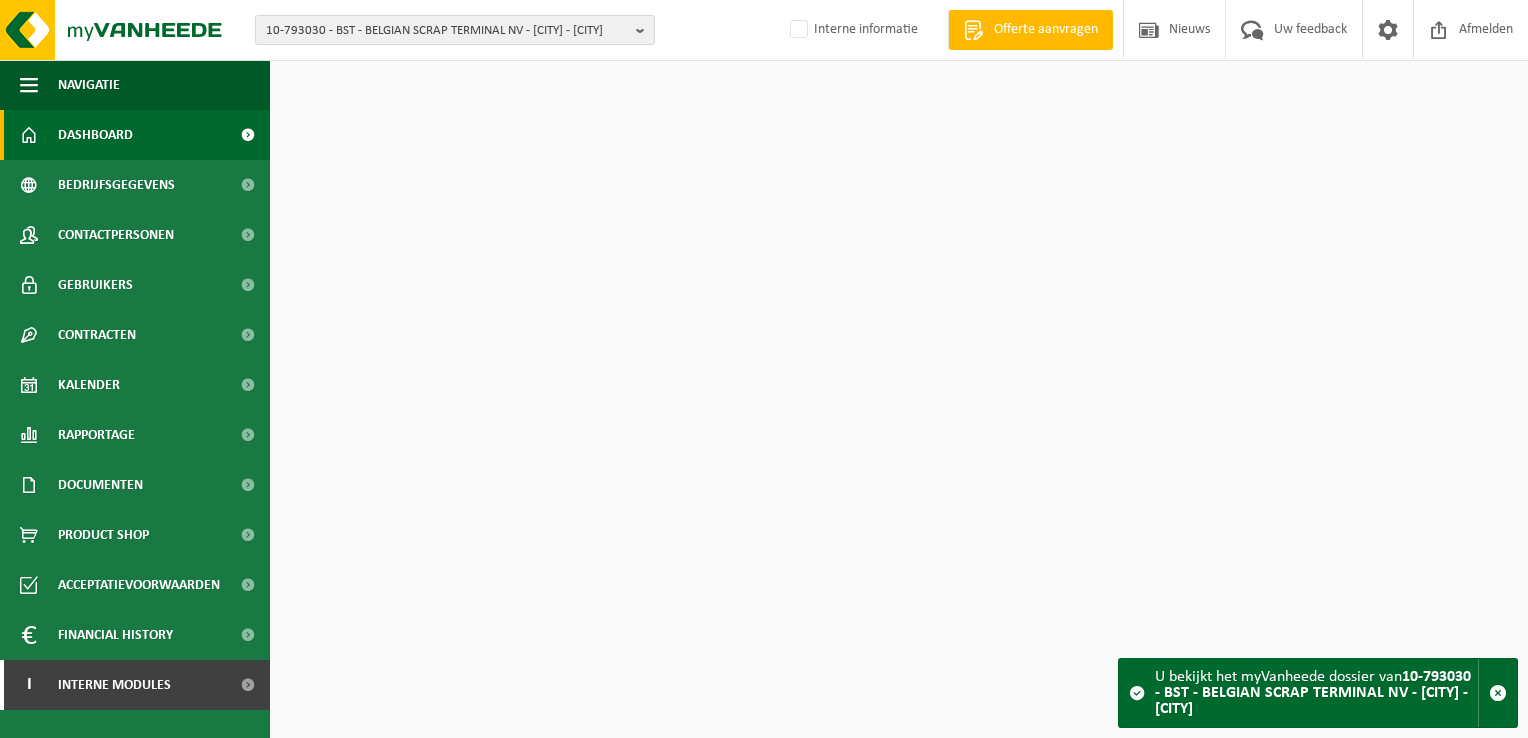 scroll, scrollTop: 0, scrollLeft: 0, axis: both 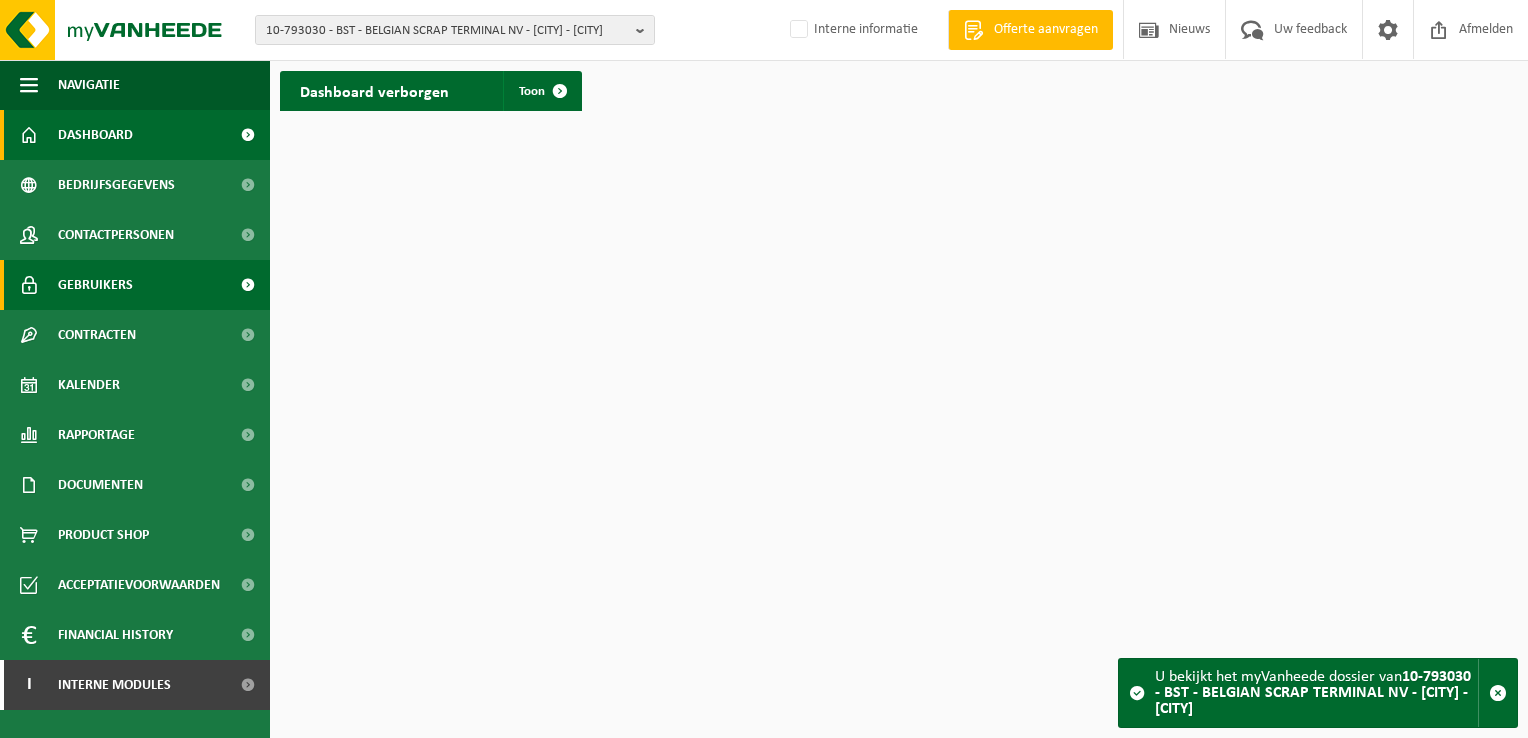 click on "Gebruikers" at bounding box center [95, 285] 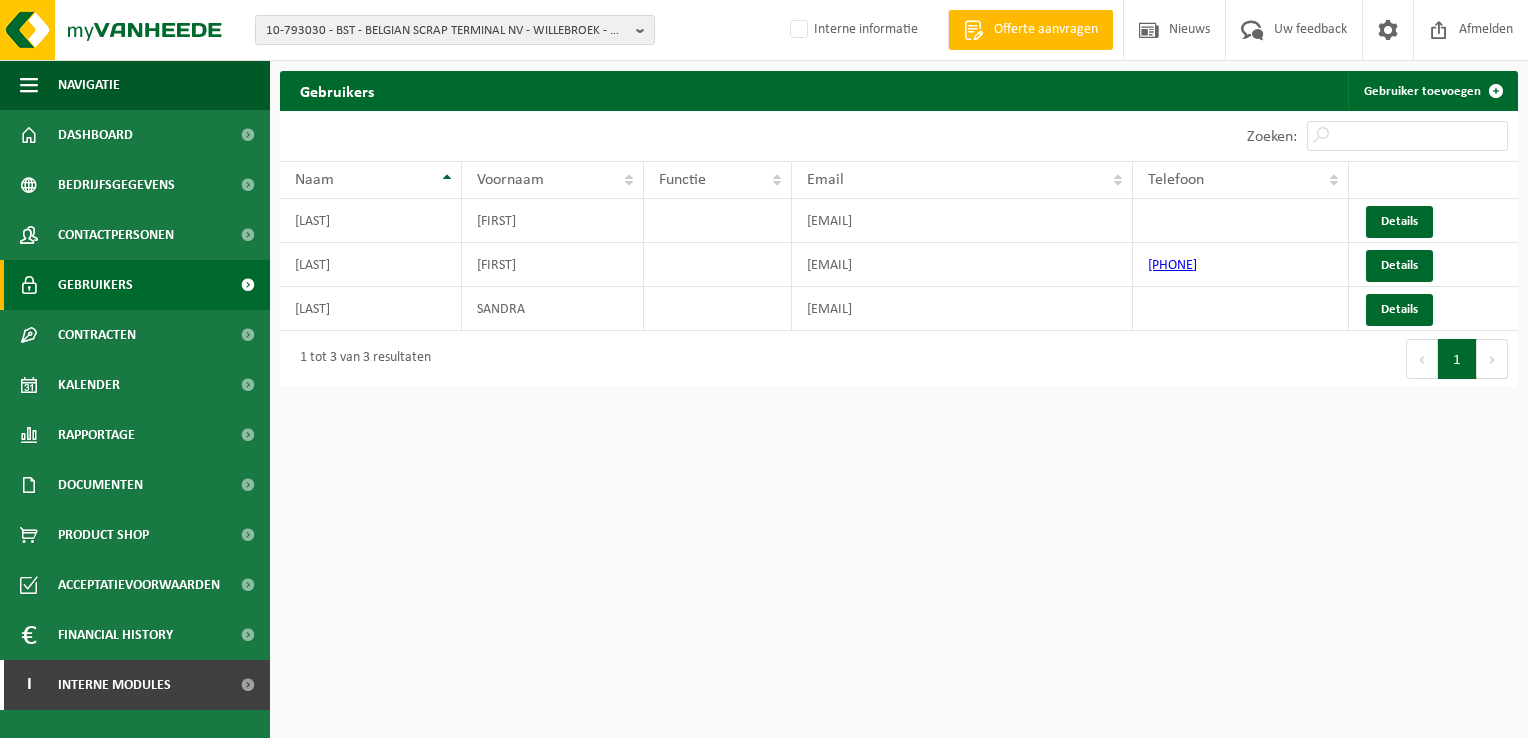 scroll, scrollTop: 0, scrollLeft: 0, axis: both 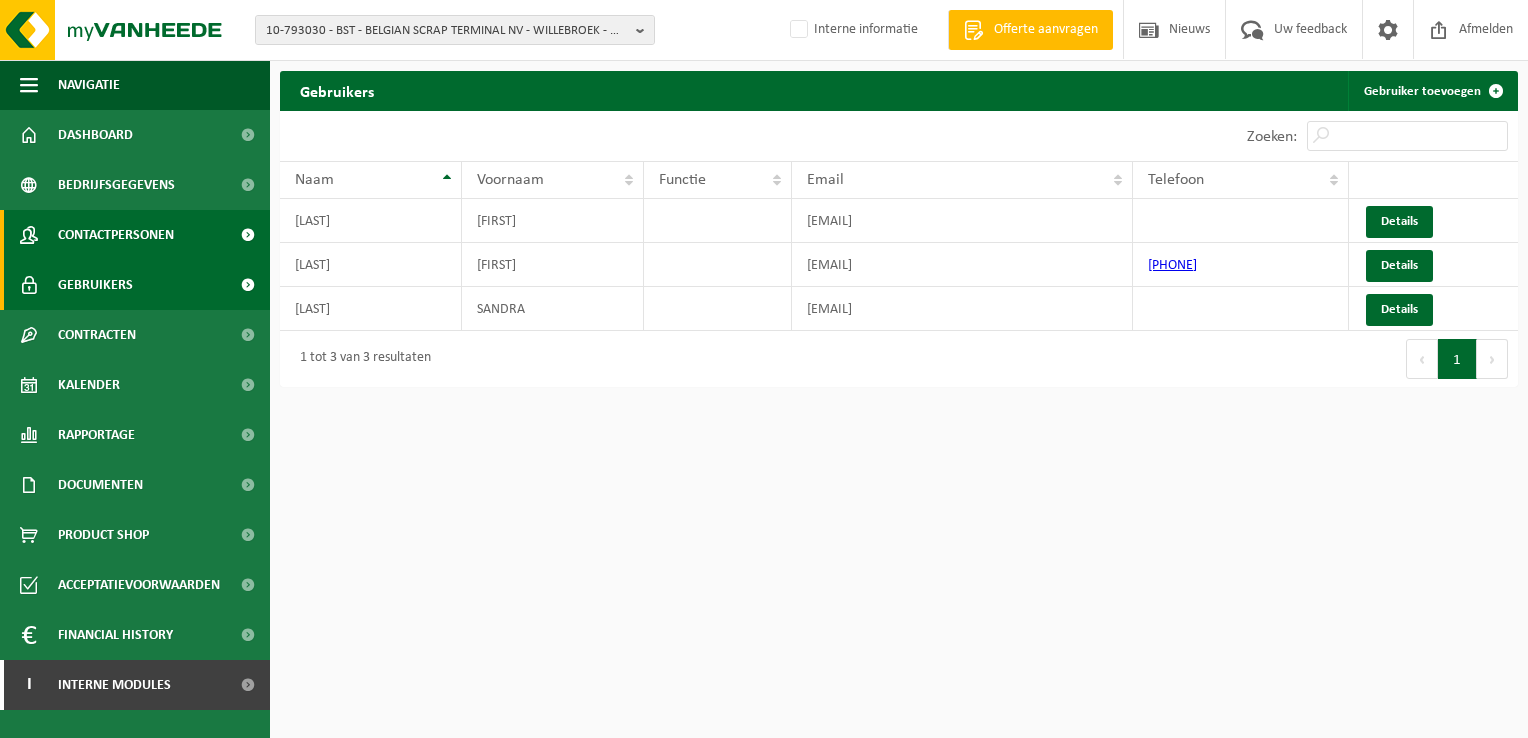 click on "Contactpersonen" at bounding box center (116, 235) 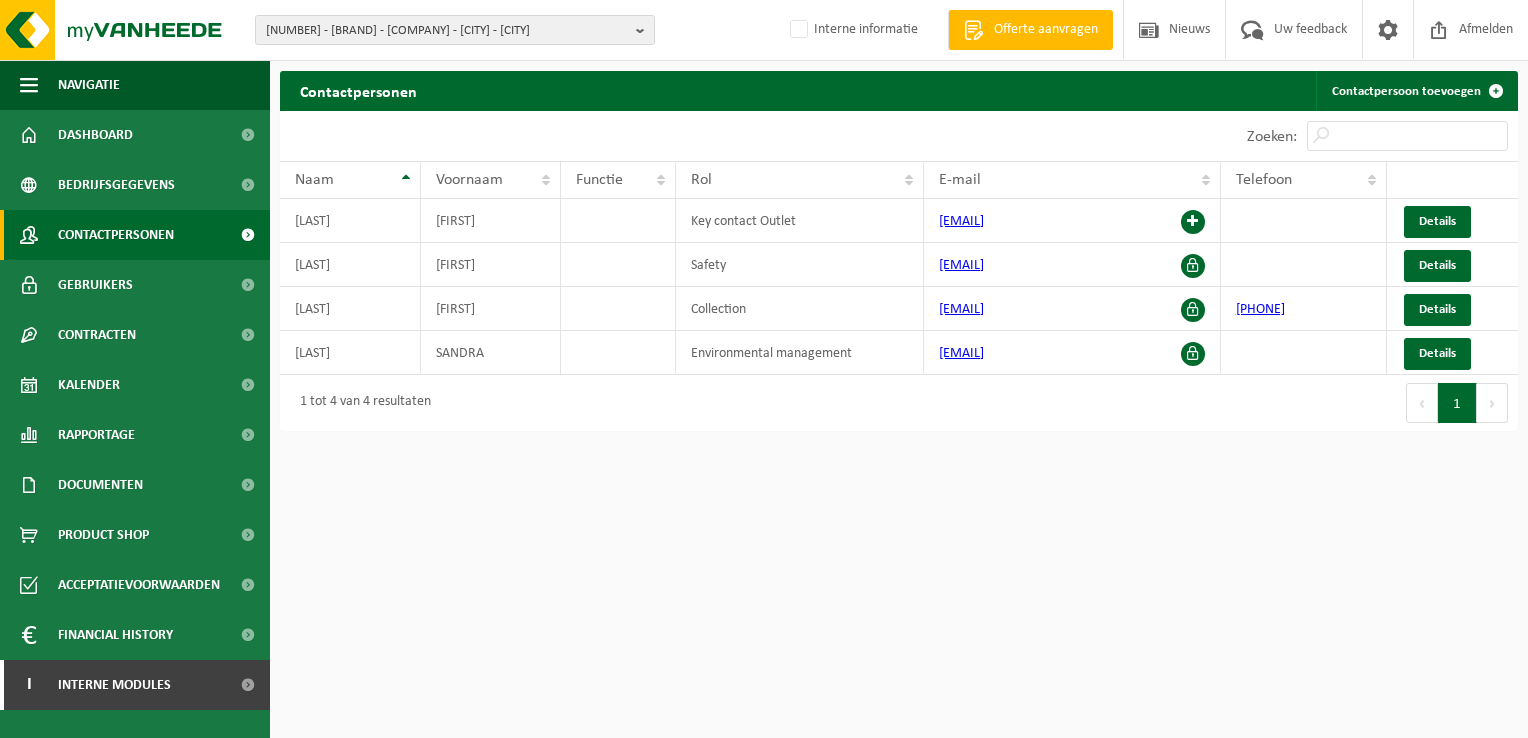 scroll, scrollTop: 0, scrollLeft: 0, axis: both 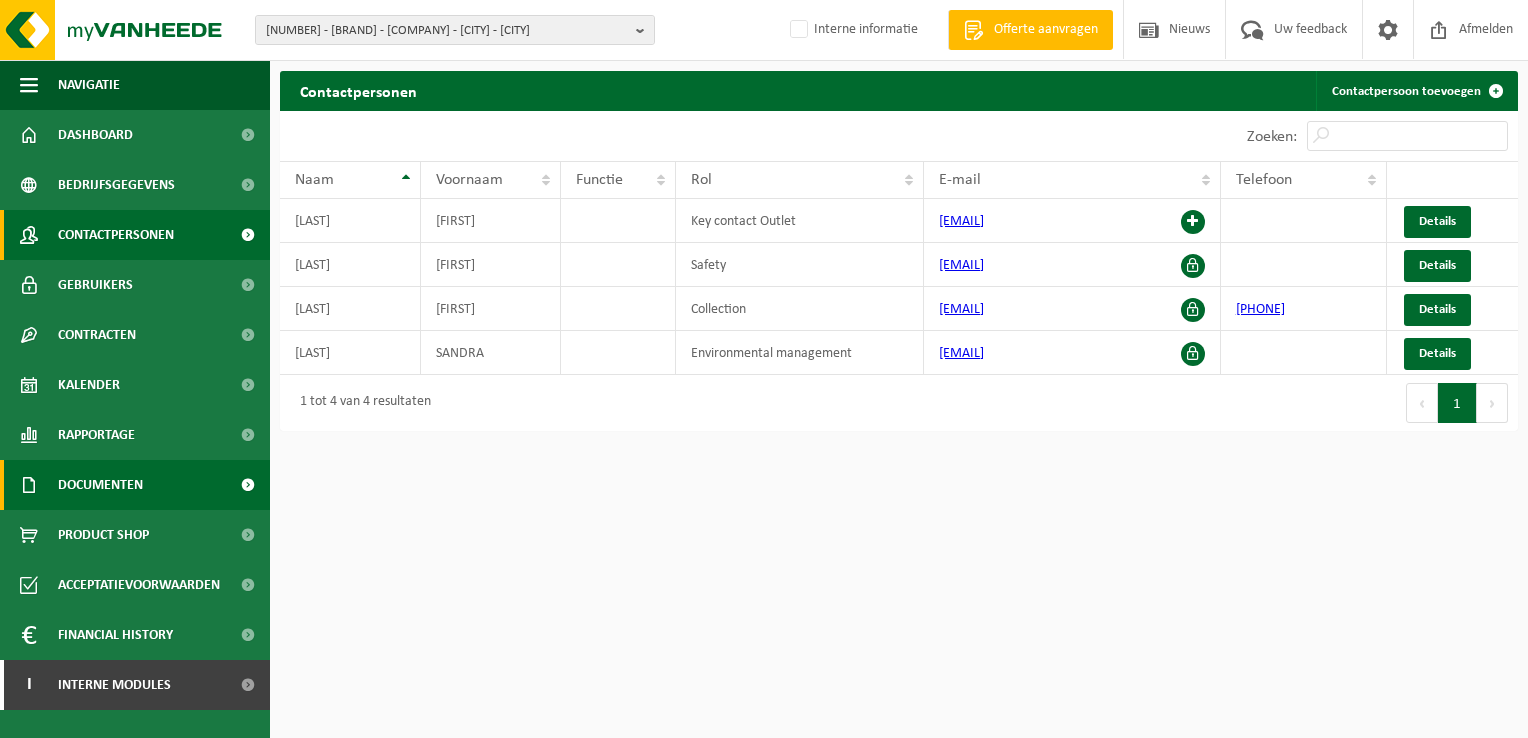 click on "Documenten" at bounding box center [100, 485] 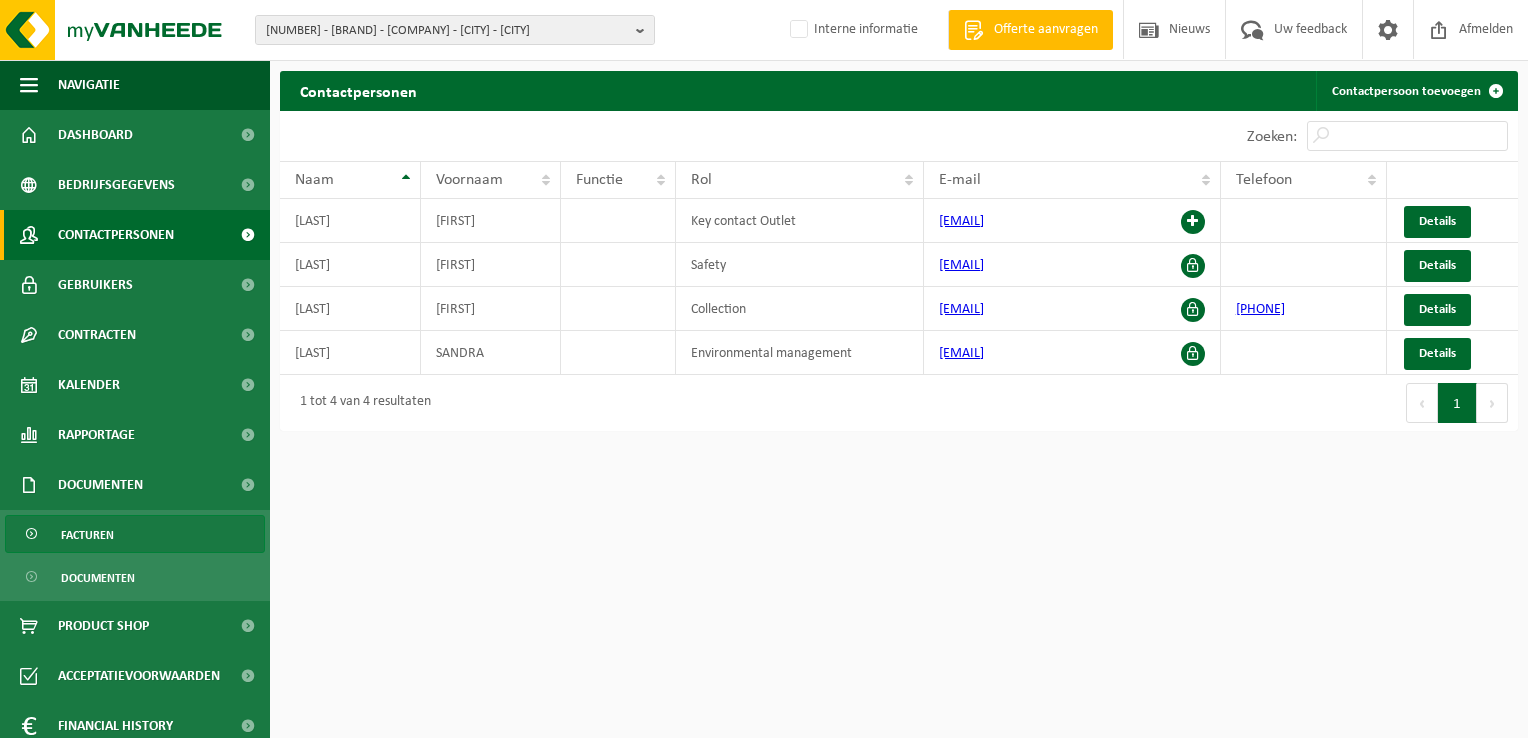 click on "Facturen" at bounding box center [87, 535] 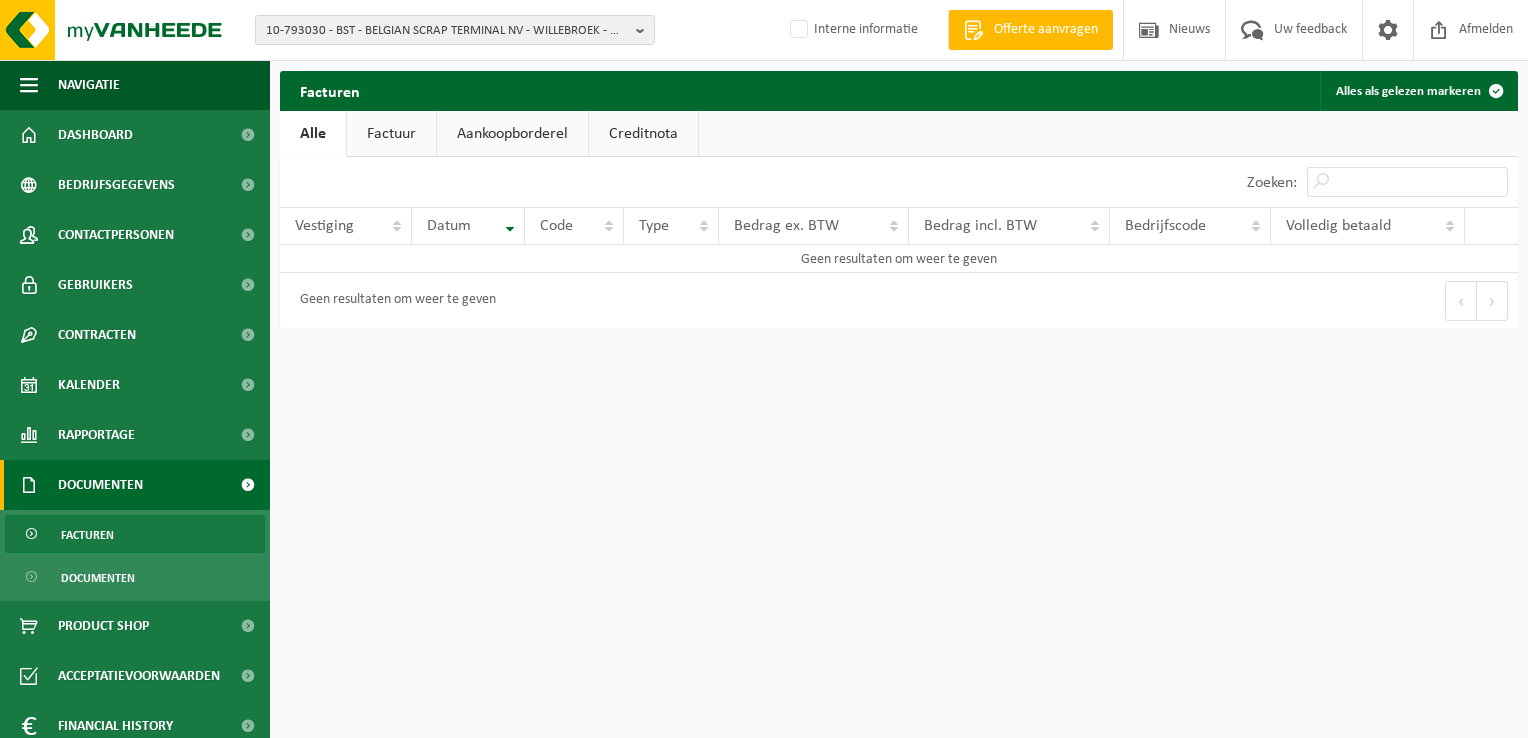 scroll, scrollTop: 0, scrollLeft: 0, axis: both 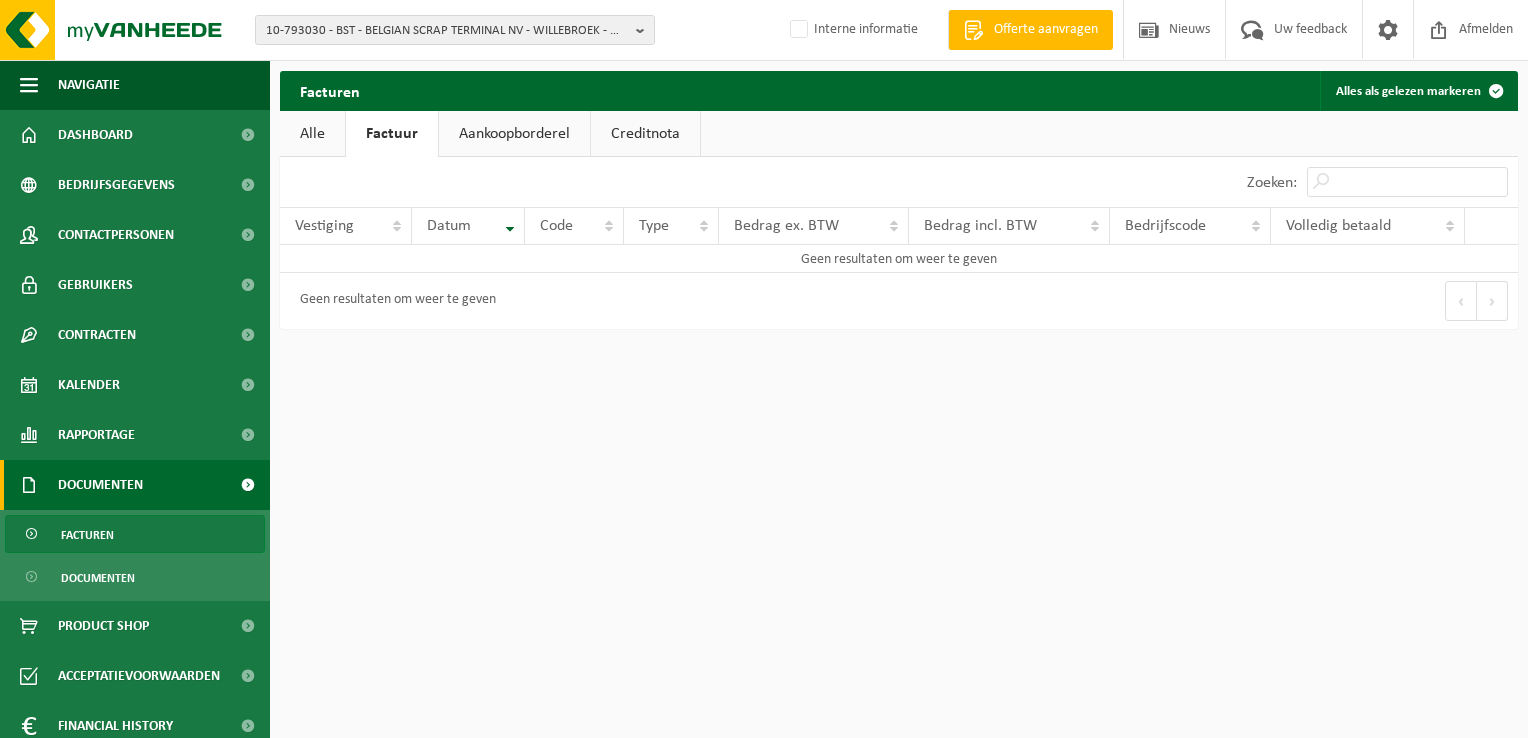 click on "Alle" at bounding box center [312, 134] 